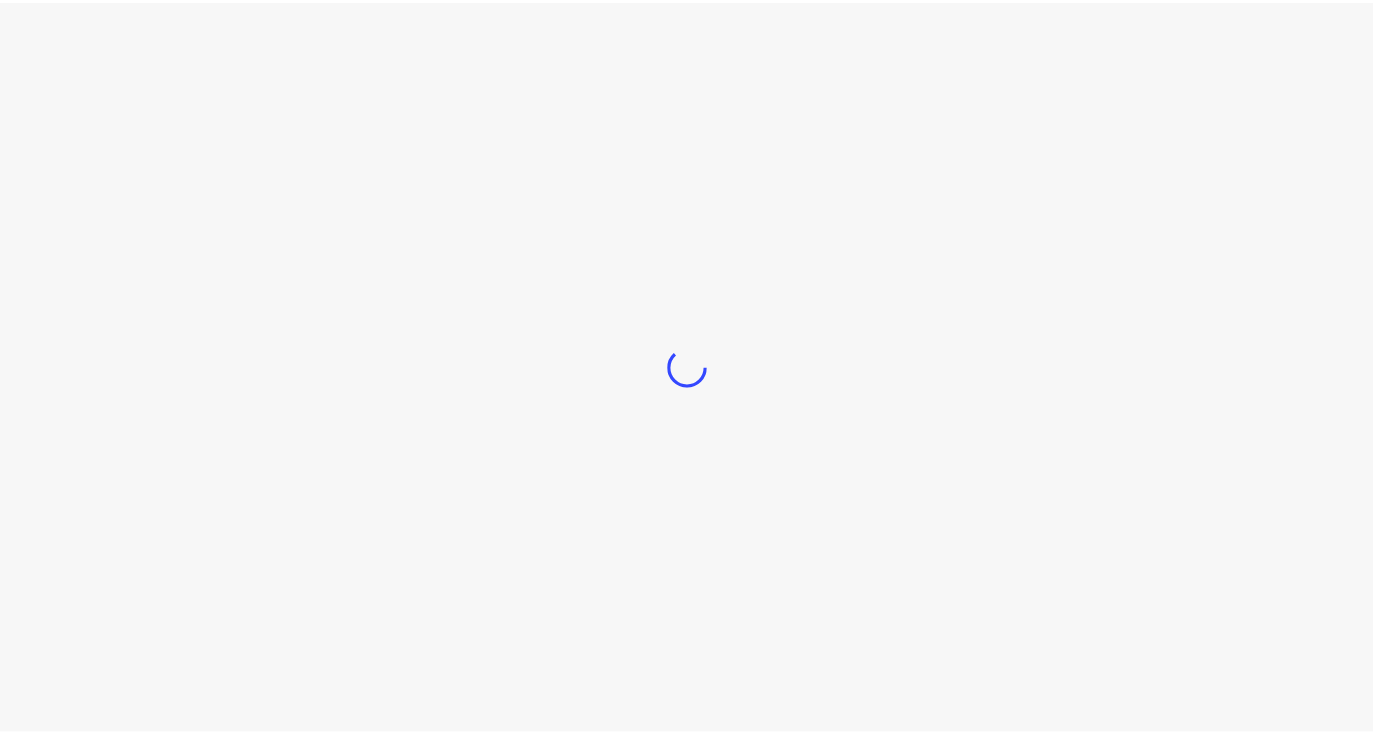 scroll, scrollTop: 0, scrollLeft: 0, axis: both 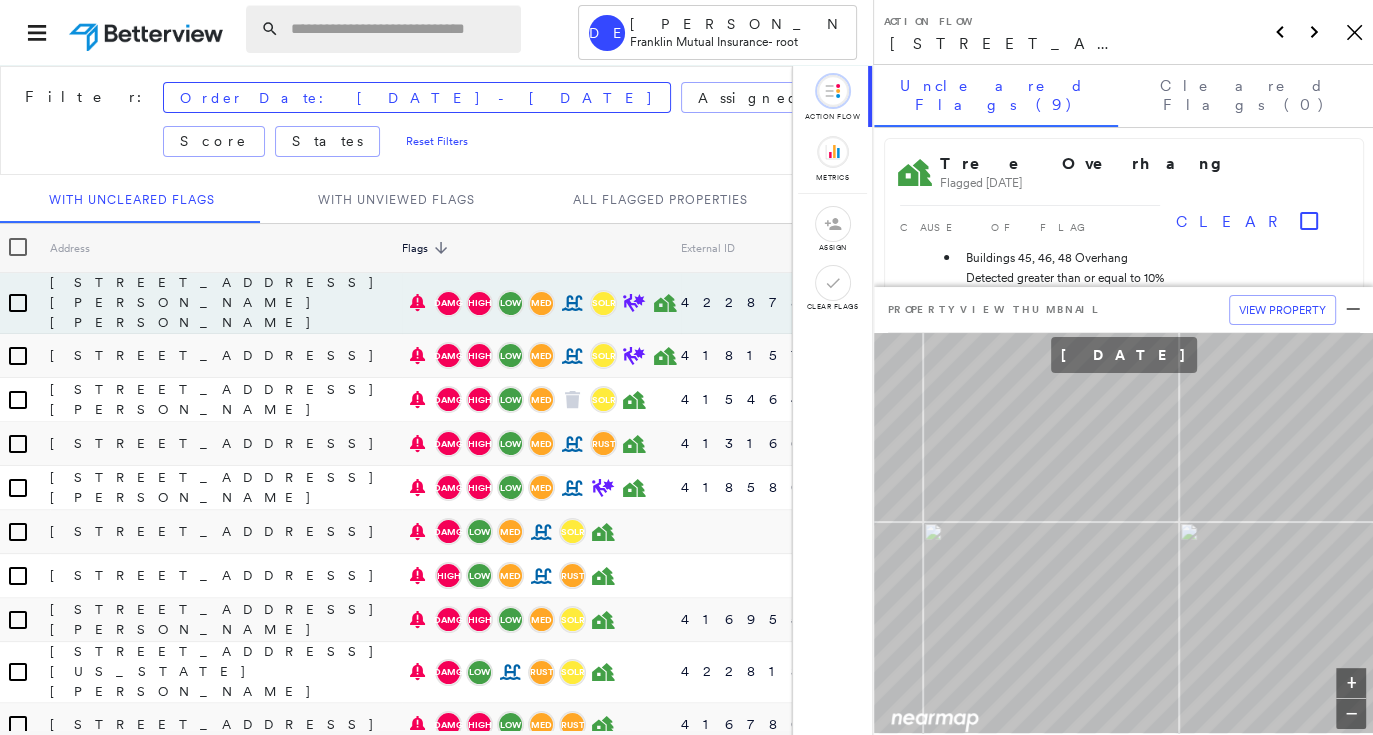 click at bounding box center [400, 29] 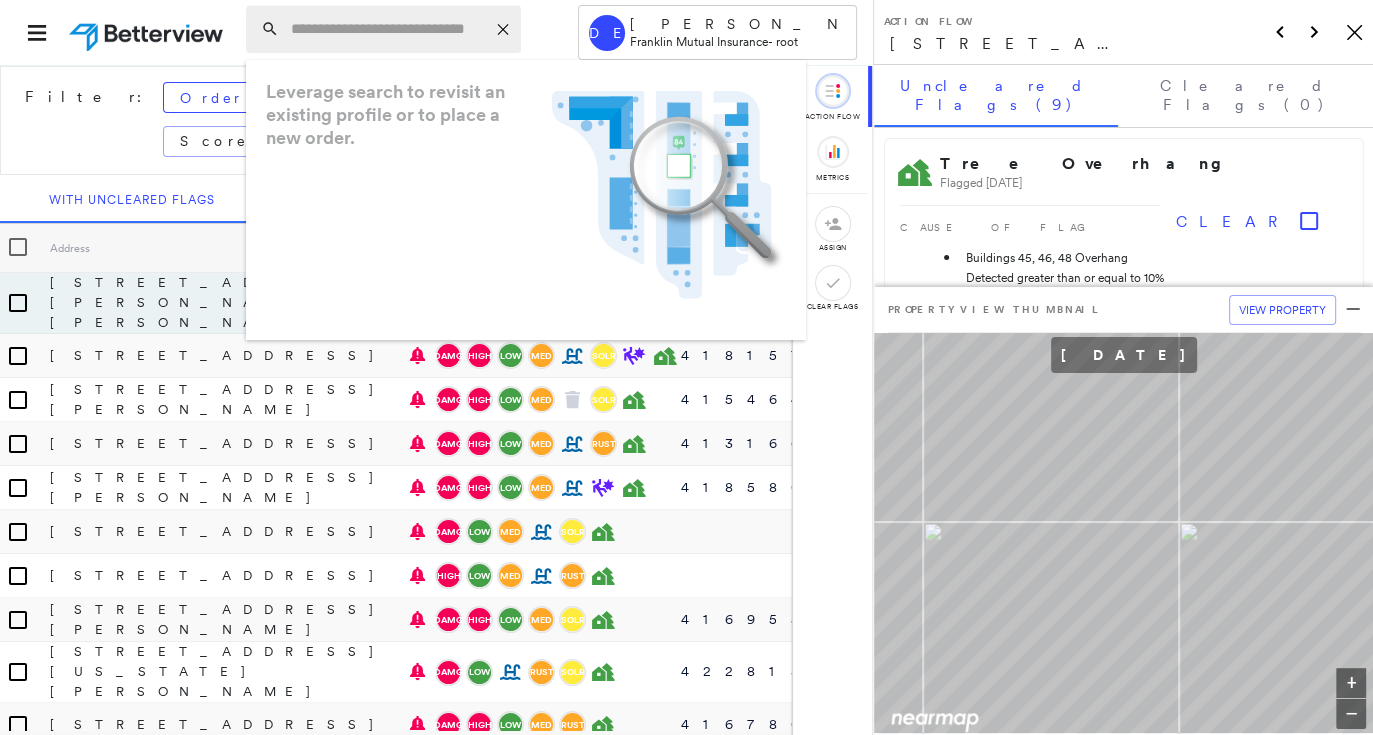 paste on "**********" 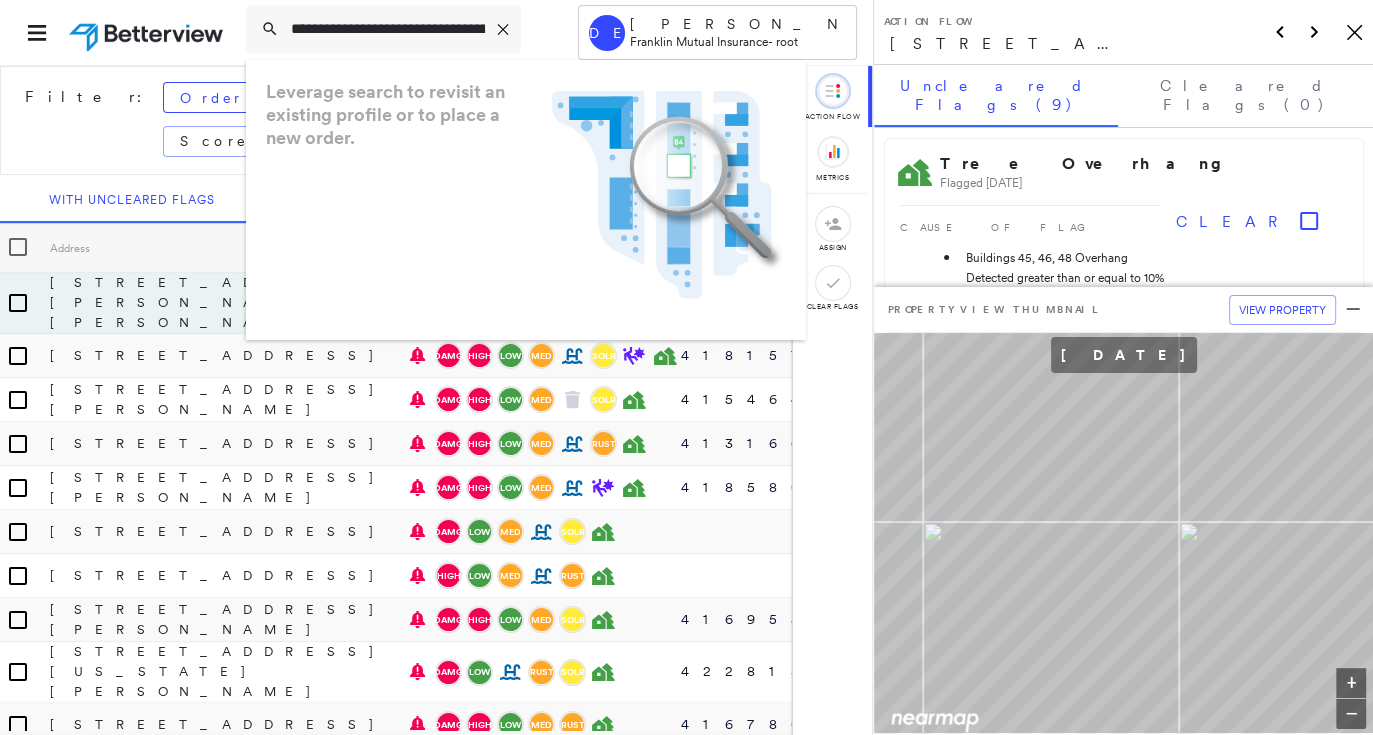 scroll, scrollTop: 0, scrollLeft: 81, axis: horizontal 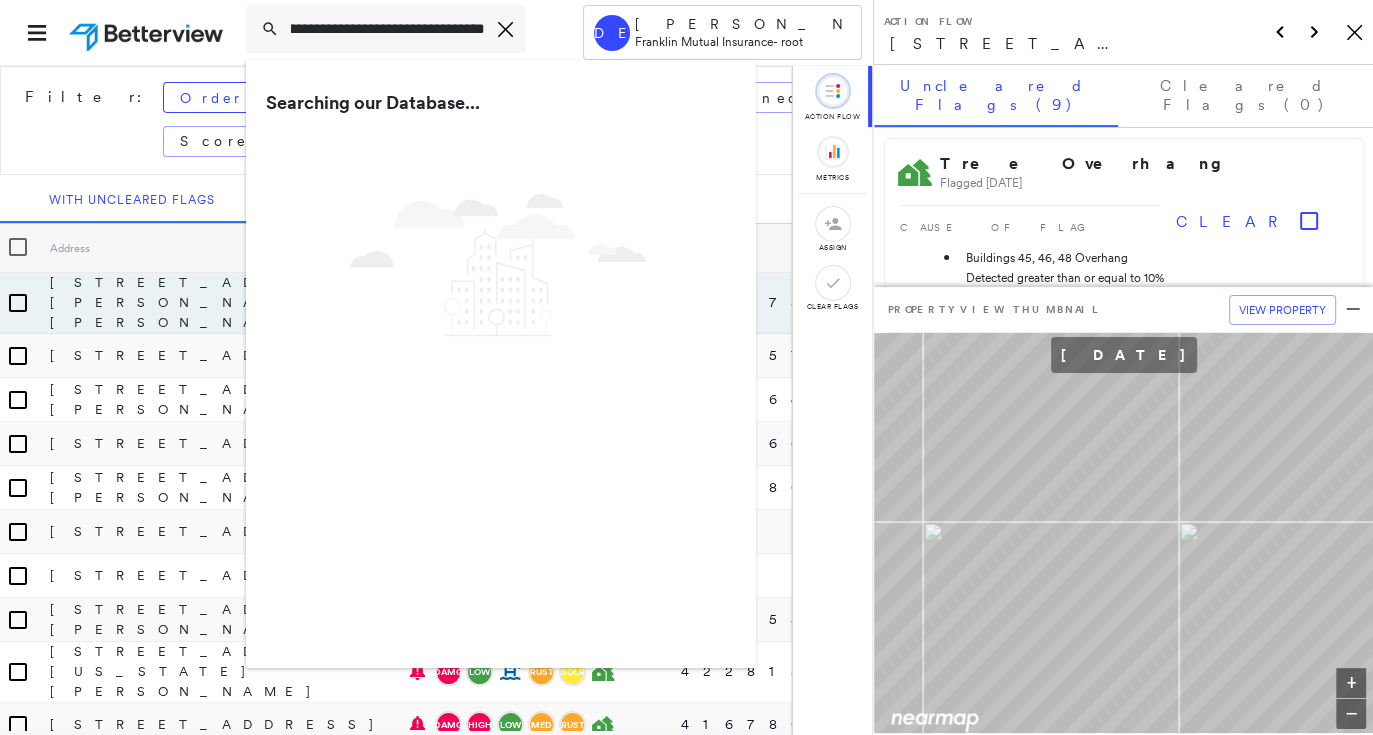 type on "**********" 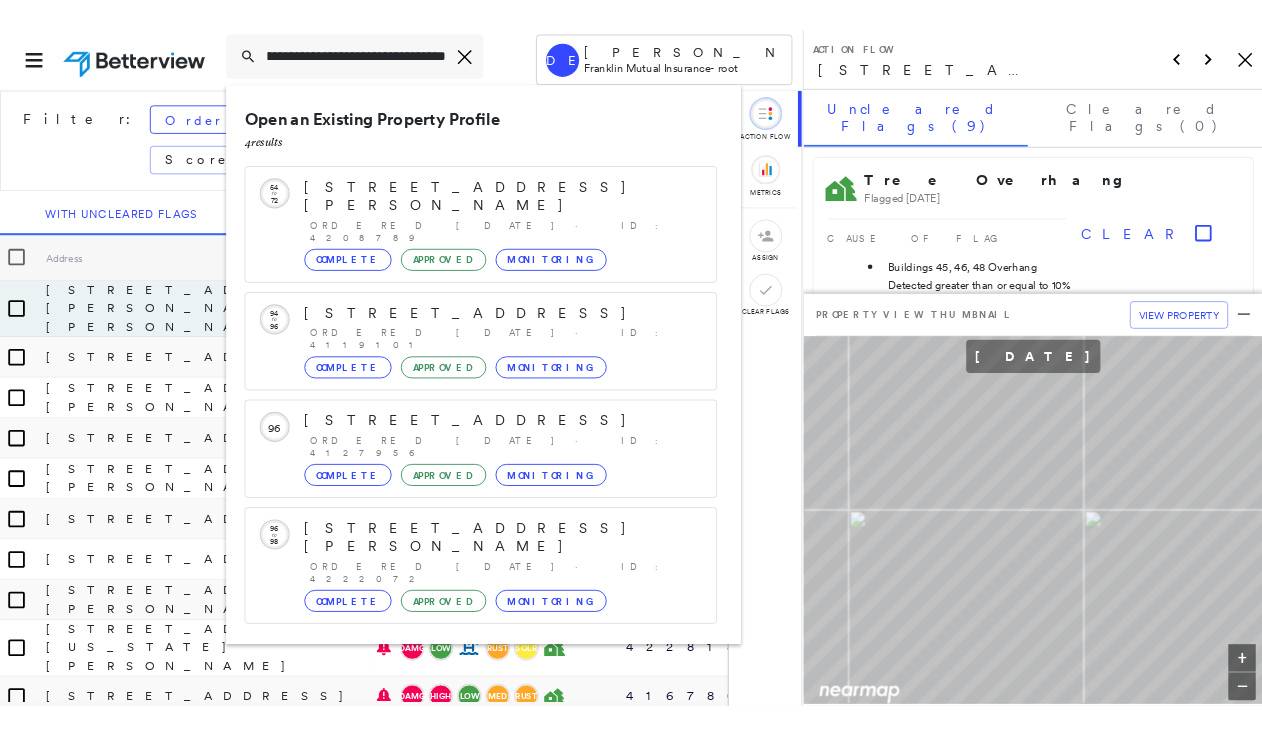 scroll, scrollTop: 0, scrollLeft: 0, axis: both 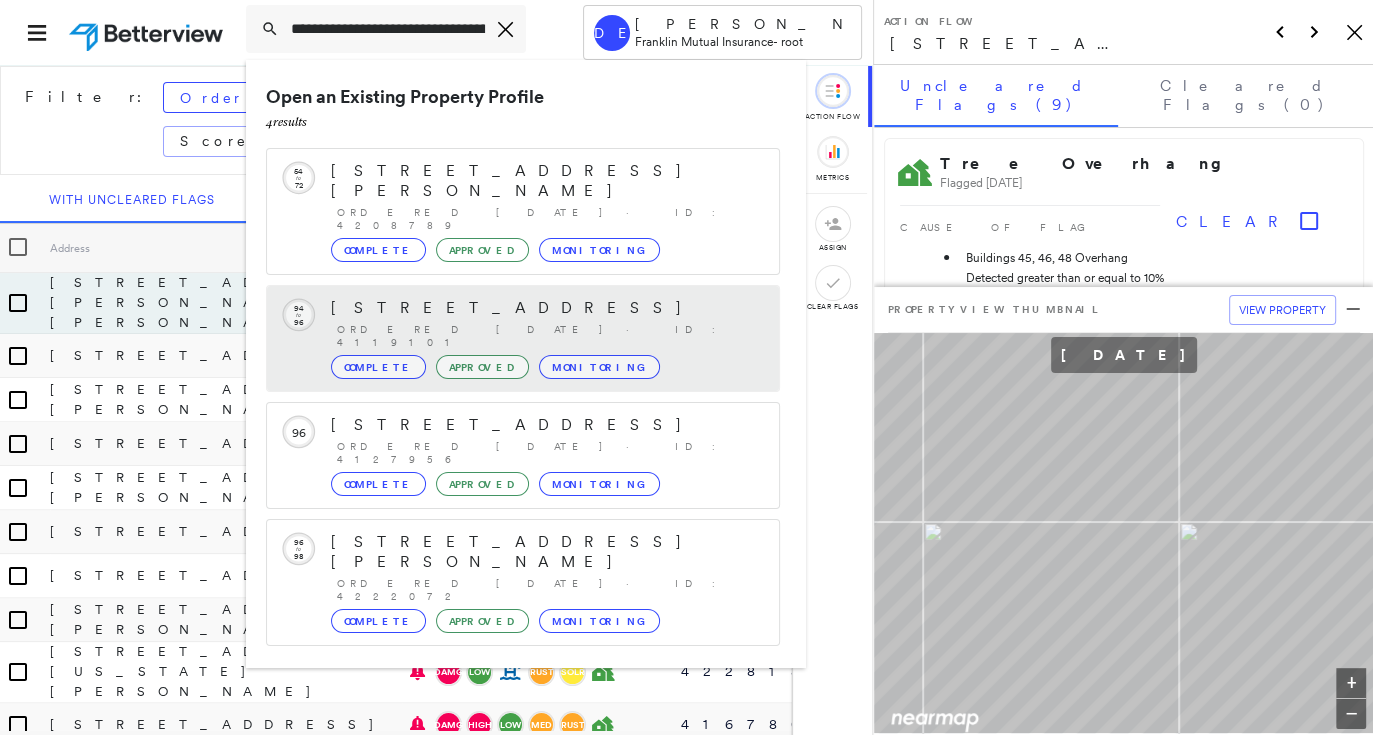 click on "[STREET_ADDRESS]" at bounding box center [545, 308] 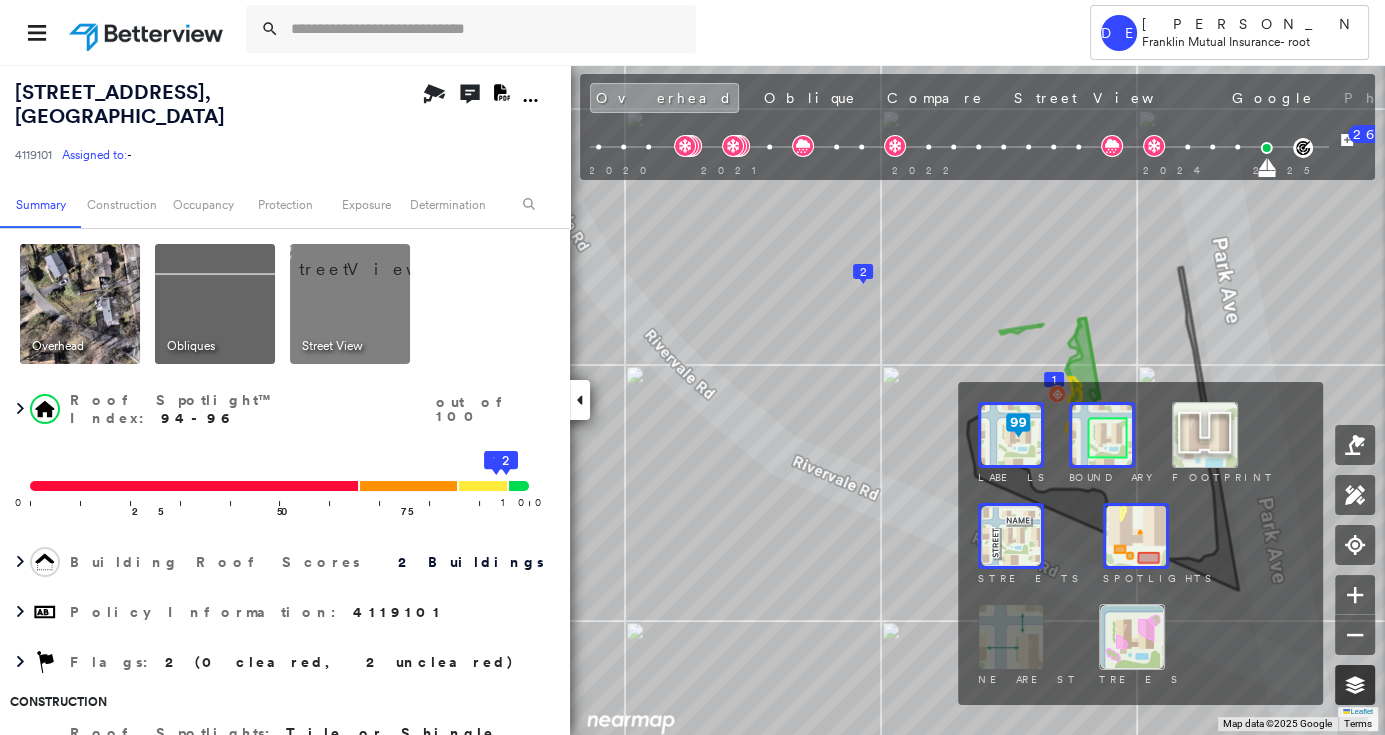 click 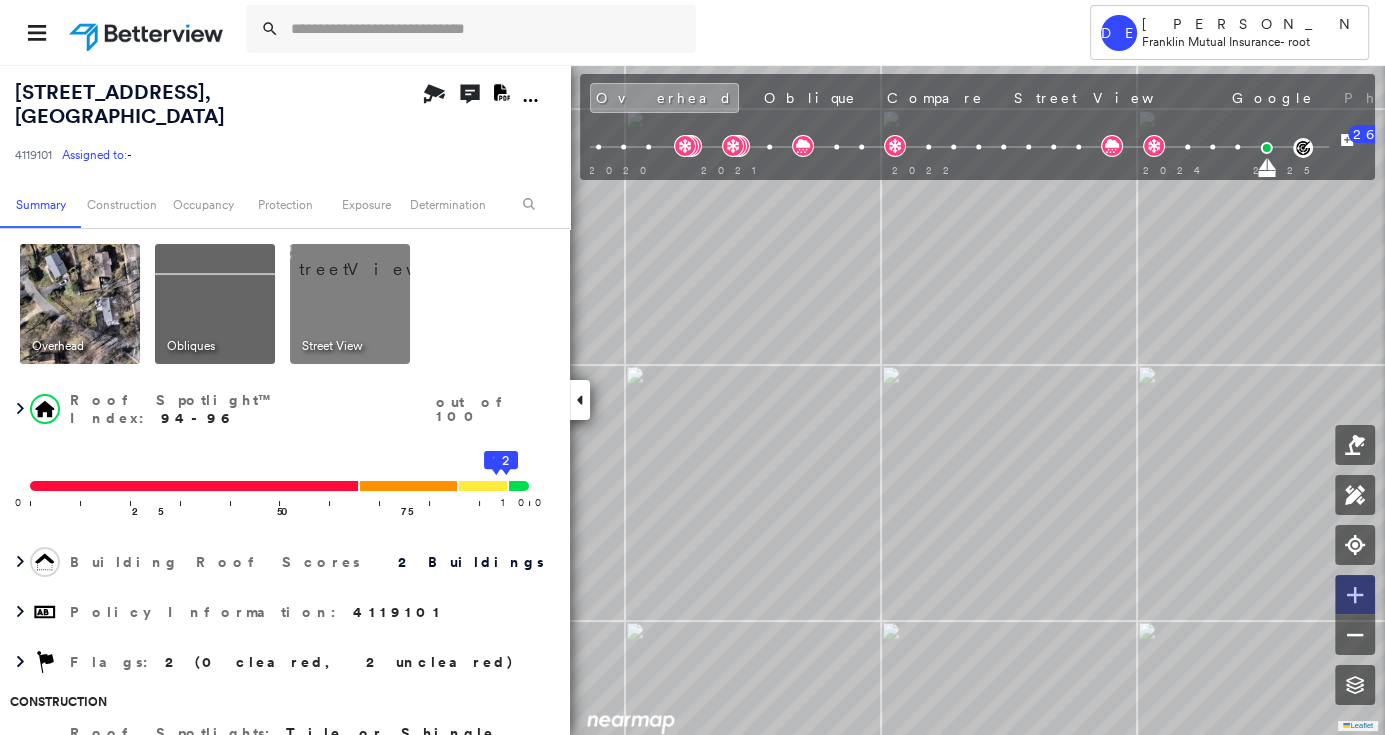 click 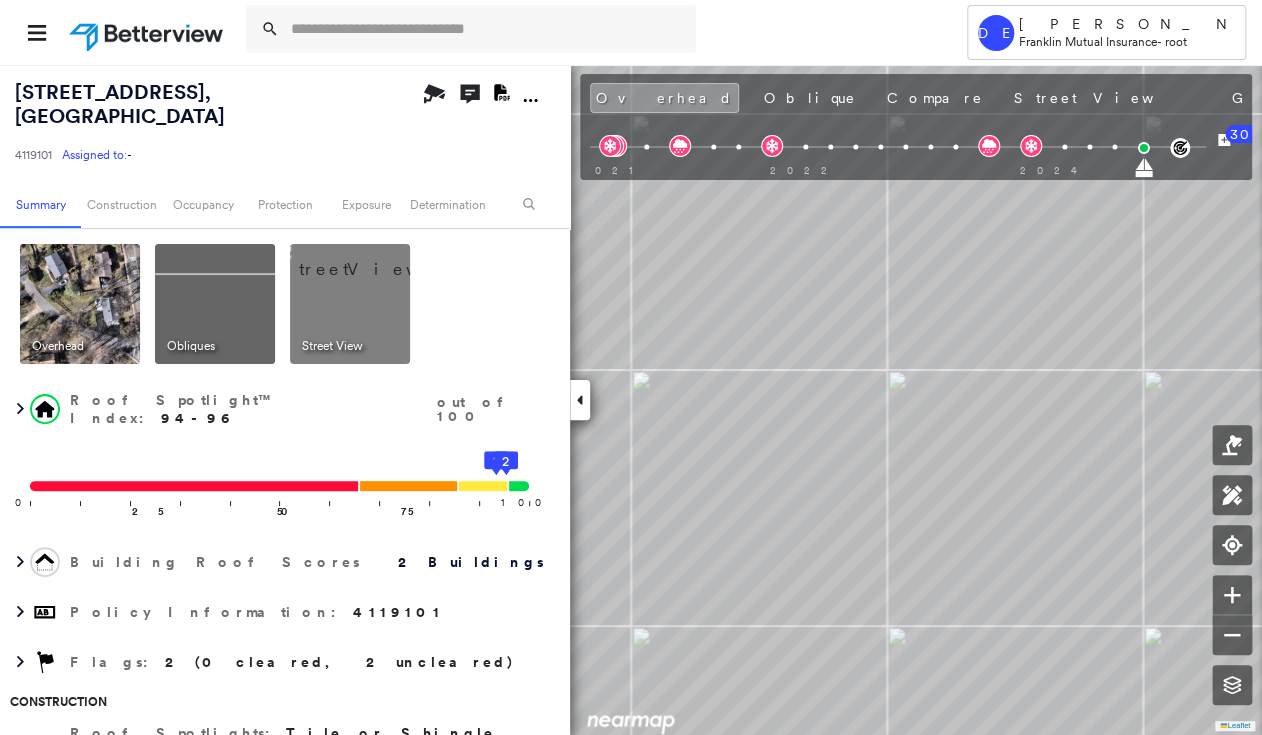 drag, startPoint x: 489, startPoint y: 236, endPoint x: 401, endPoint y: 244, distance: 88.362885 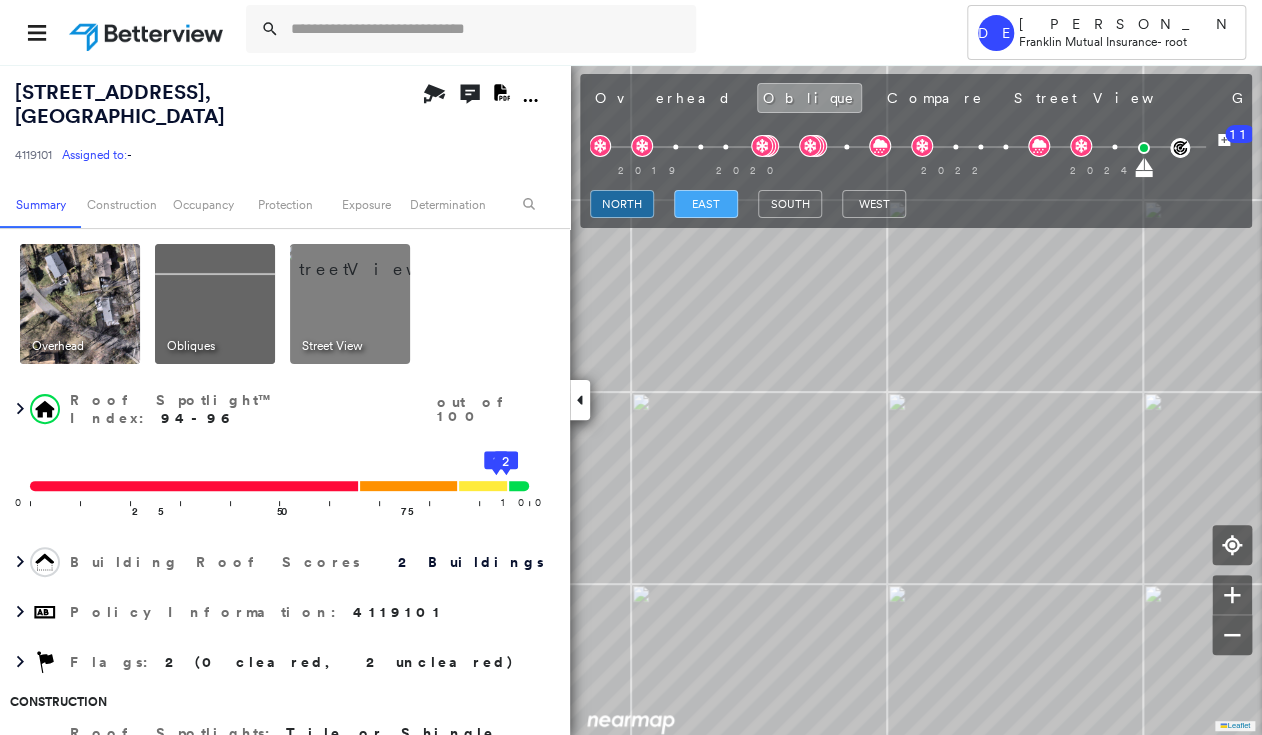click on "east" at bounding box center (706, 204) 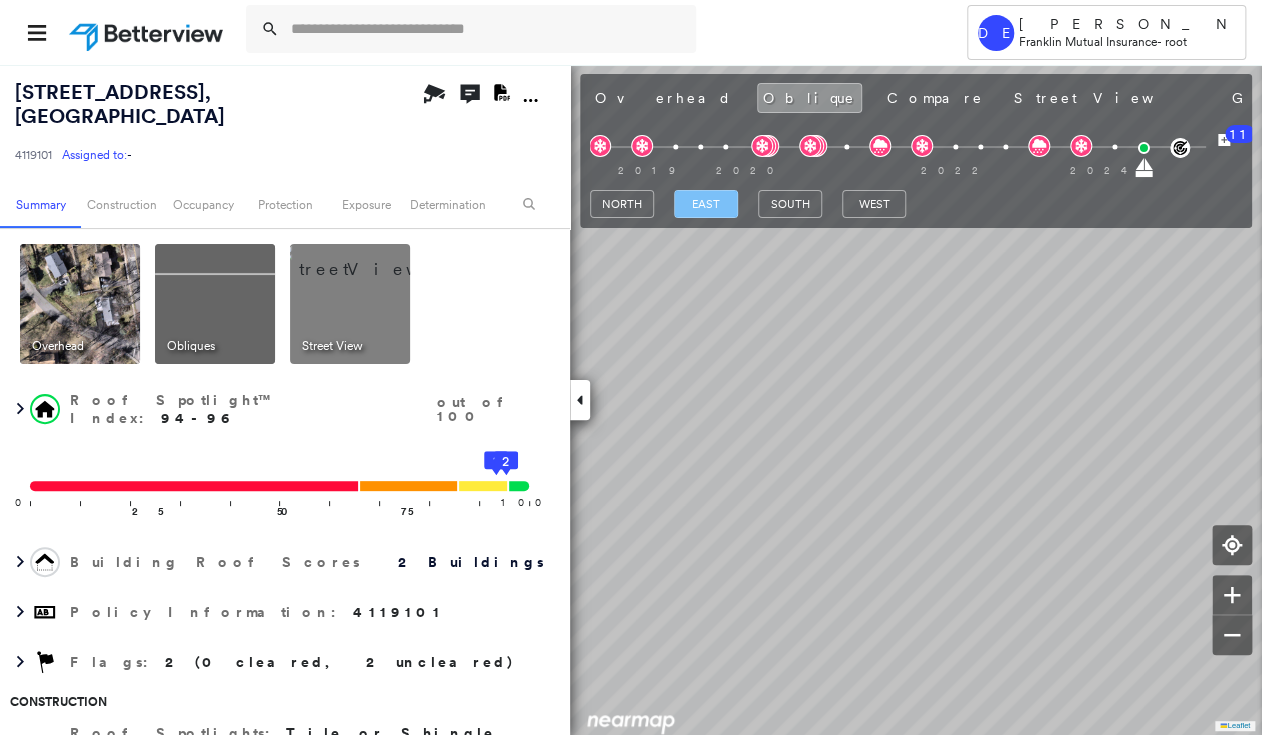 click on "east" at bounding box center [706, 204] 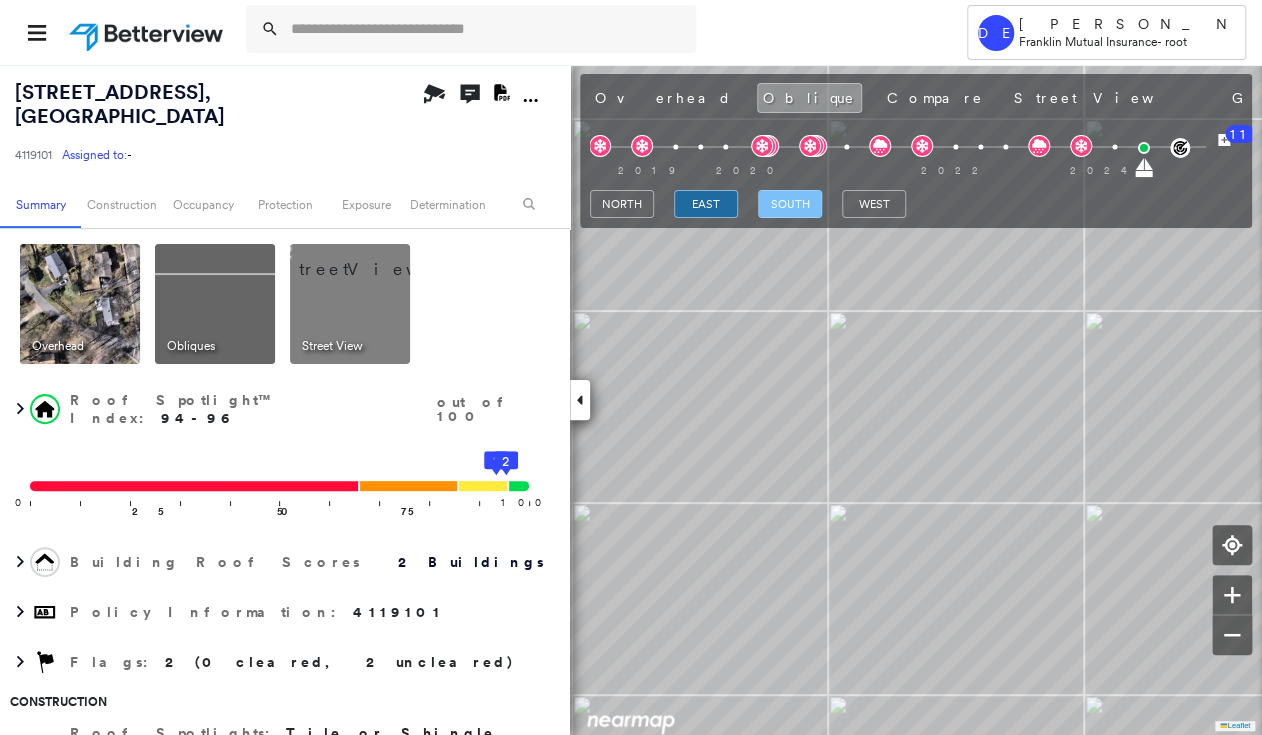 click on "south" at bounding box center [790, 204] 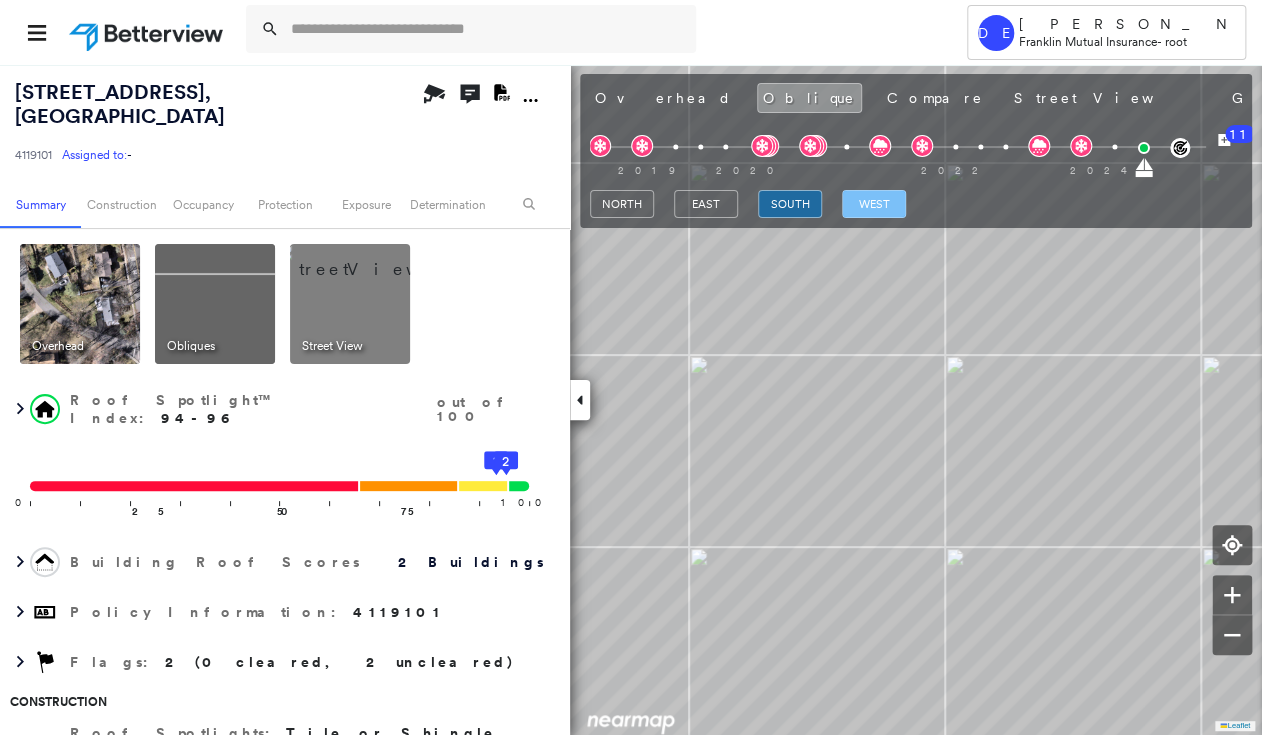 click on "west" at bounding box center [874, 204] 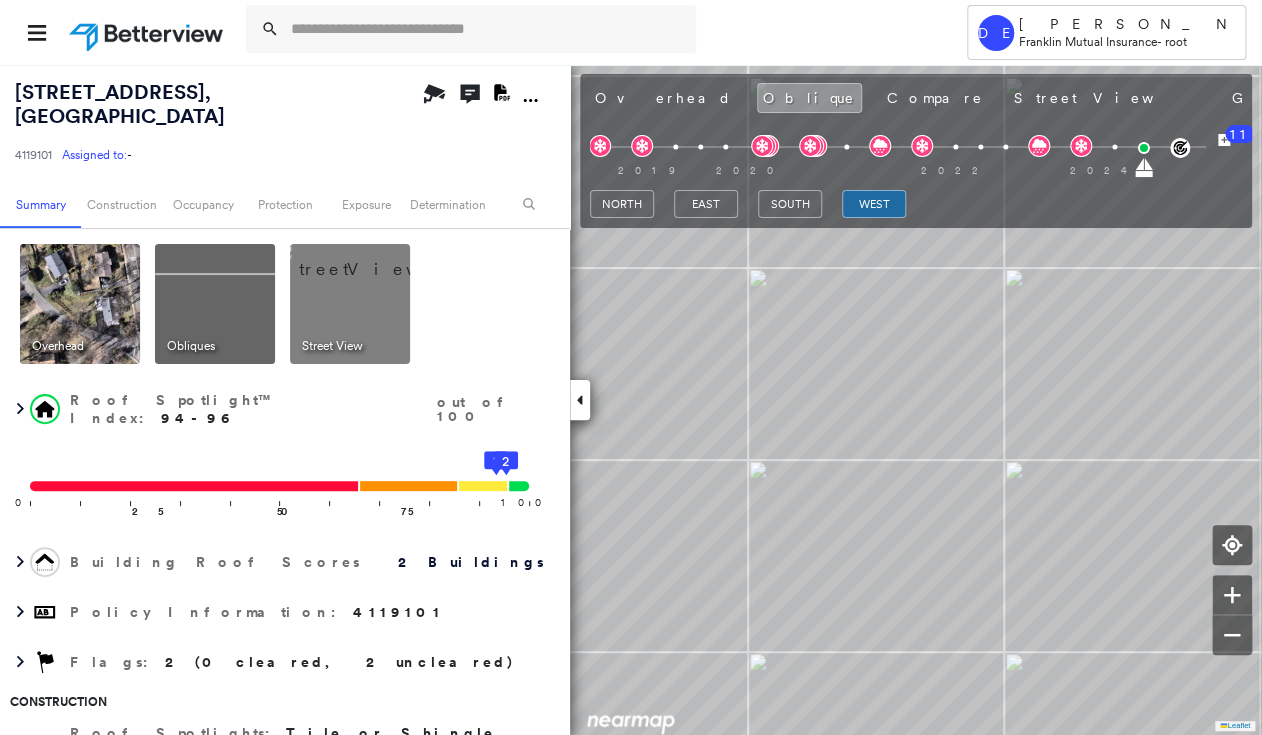 click at bounding box center (374, 259) 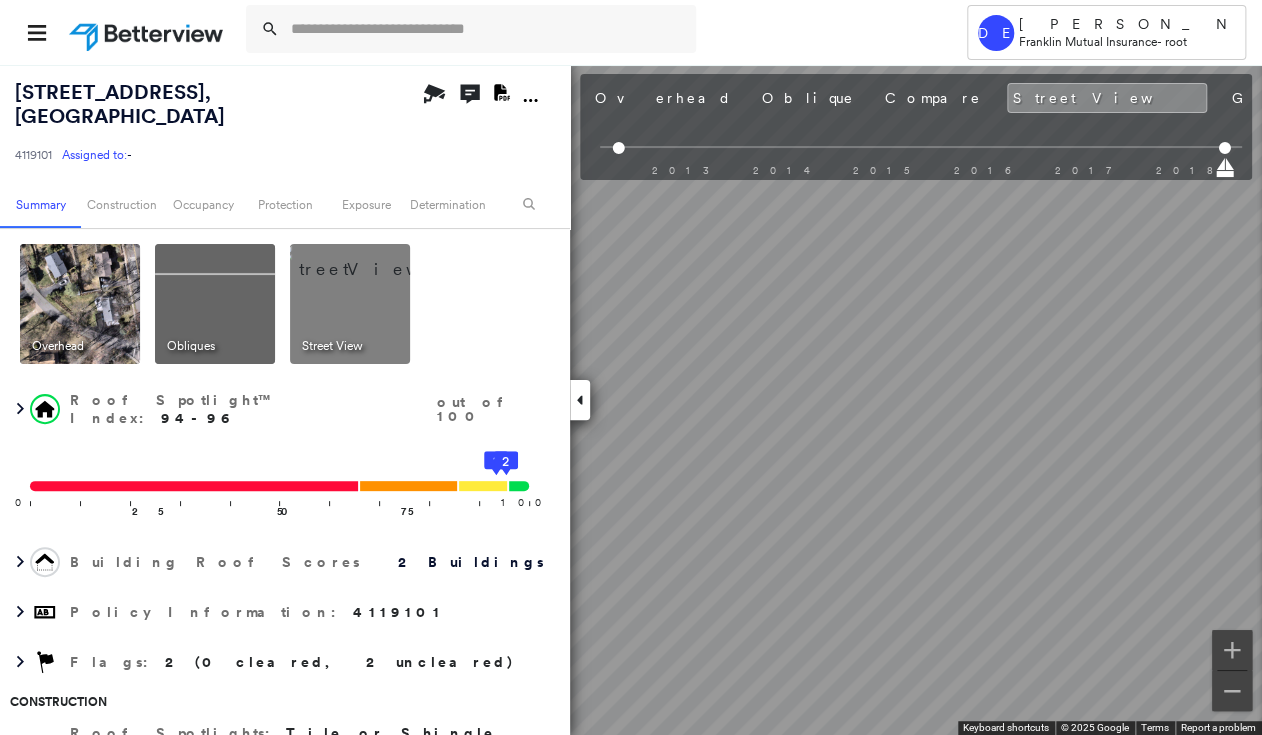 click on "Tower DE [PERSON_NAME] [PERSON_NAME] Mutual Insurance  -   root [STREET_ADDRESS] 4119101 Assigned to:  - Assigned to:  - 4119101 Assigned to:  - Open Comments Download PDF Report Summary Construction Occupancy Protection Exposure Determination Overhead Obliques Street View Roof Spotlight™ Index :  94-96 out of 100 0 100 25 50 75 1 2 Building Roof Scores 2 Buildings Policy Information :  4119101 Flags :  2 (0 cleared, 2 uncleared) Construction Roof Spotlights :  Tile or Shingle Staining, Overhang Property Features :  Asphalt Roof Size & Shape :  2 buildings  BuildZoom - Building Permit Data and Analysis Occupancy Place Detail Protection Exposure FEMA Risk Index Wind Additional Perils Tree Fall Risk:  Present   Determination Flags :  2 (0 cleared, 2 uncleared) Uncleared Flags (2) Cleared Flags  (0) LOW Low Priority Flagged [DATE] Clear Tree Overhang Flagged [DATE] Clear Action Taken New Entry History Quote/New Business Terms & Conditions Added ACV Endorsement Added Cosmetic Endorsement Save" at bounding box center [631, 367] 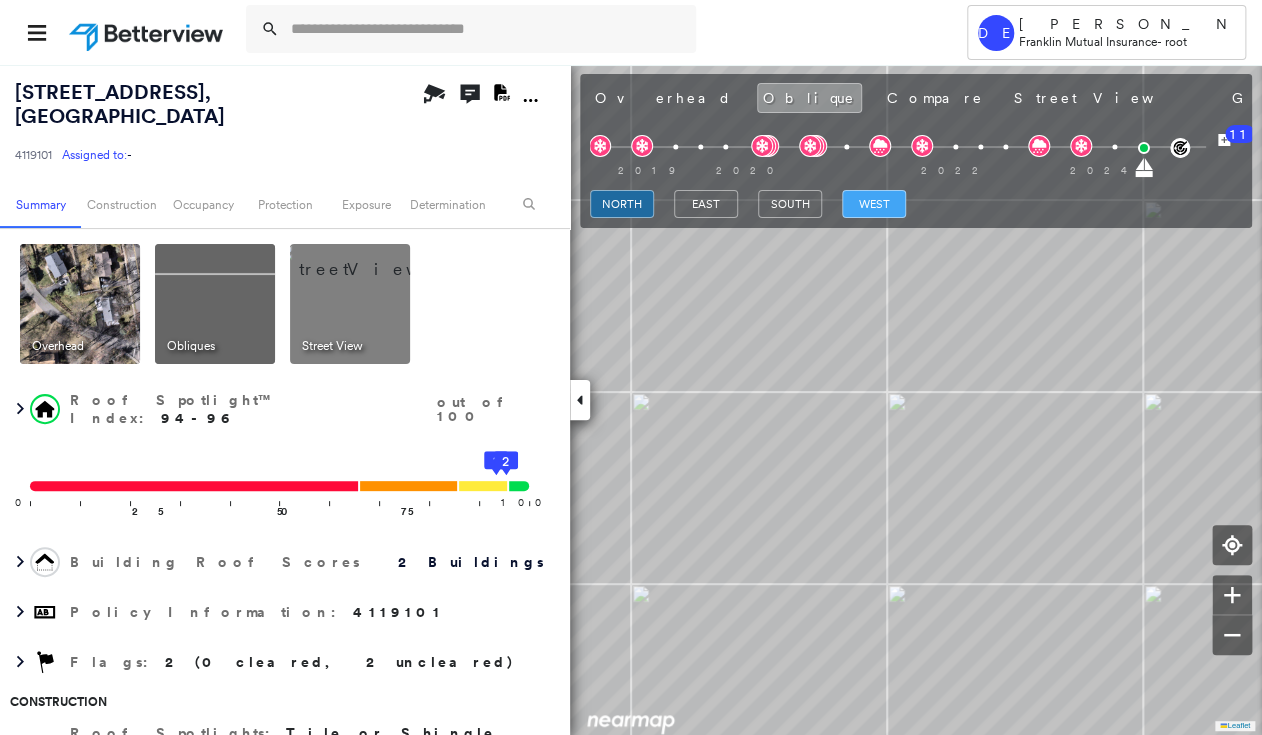 click on "west" at bounding box center [874, 204] 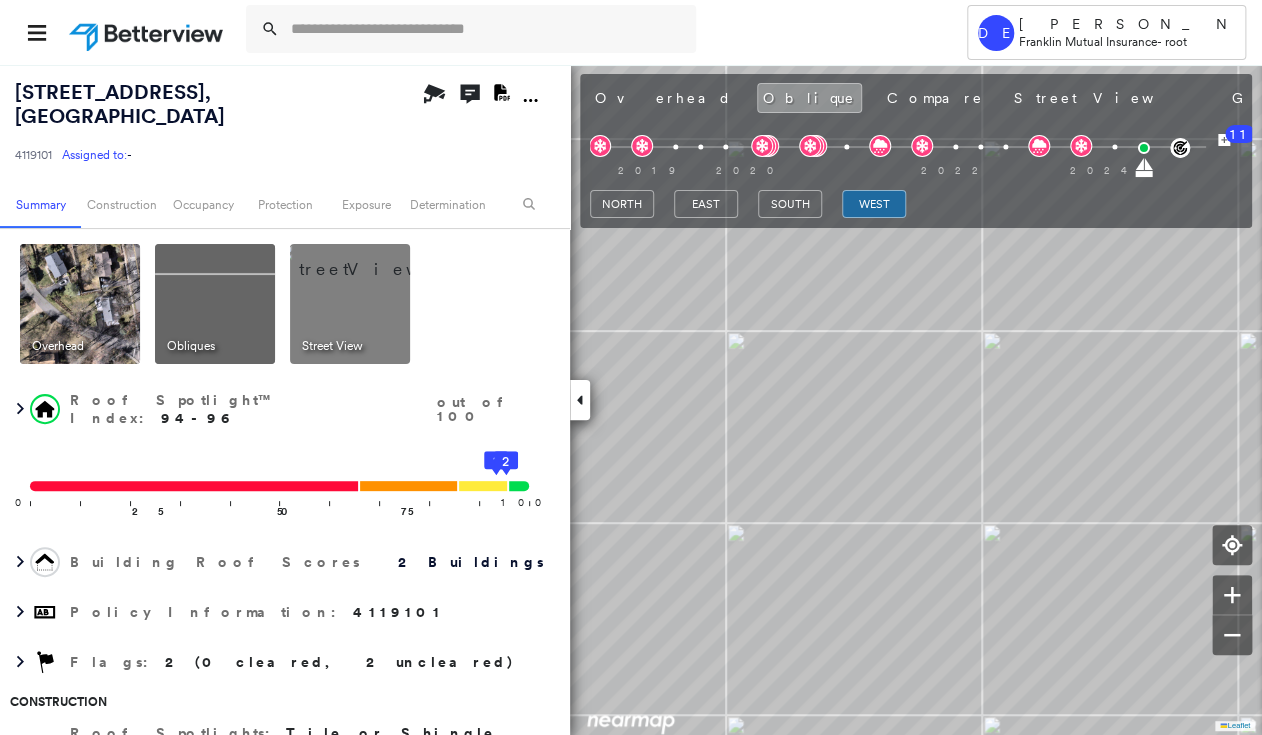 click at bounding box center [80, 304] 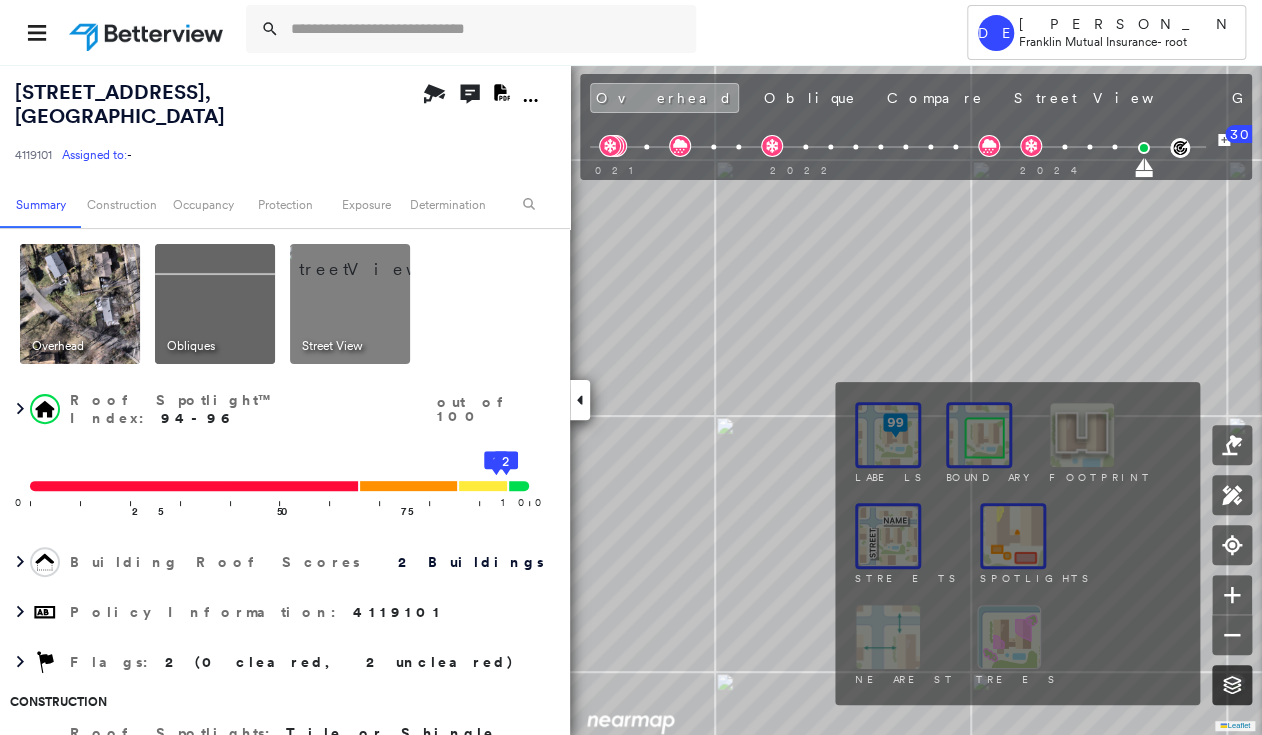 click 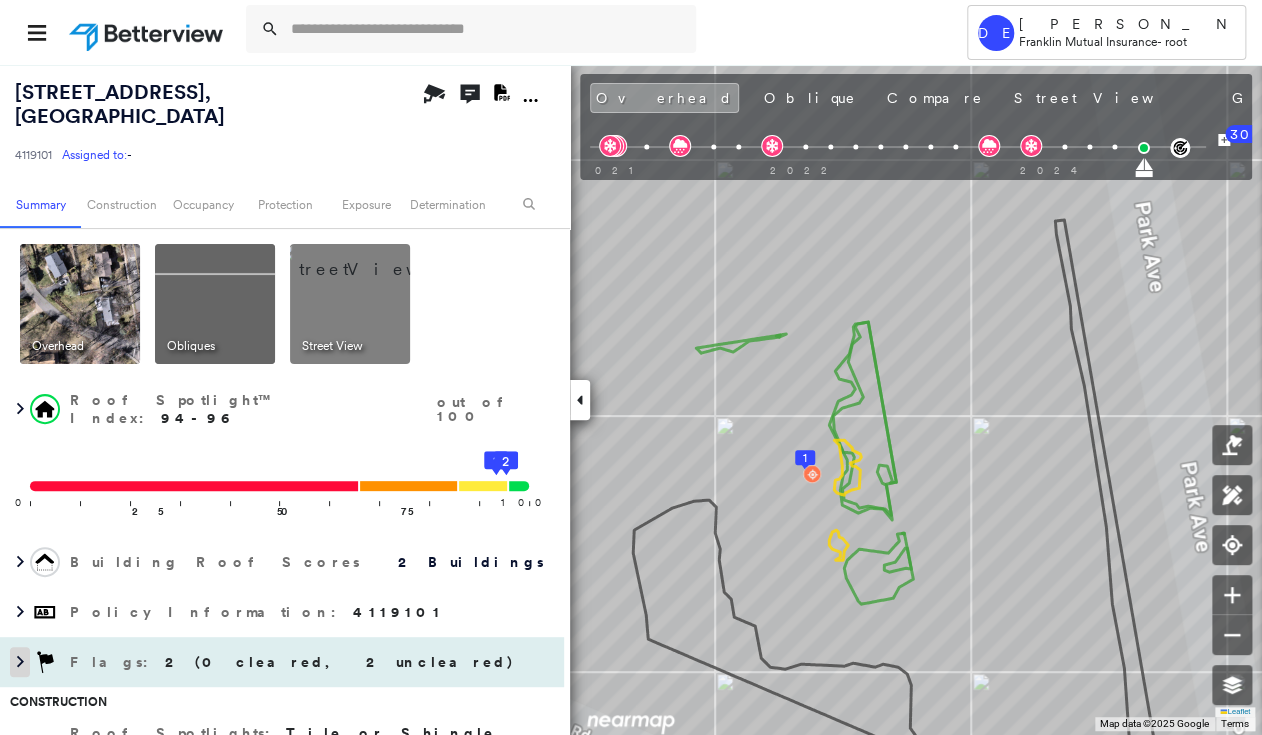 click 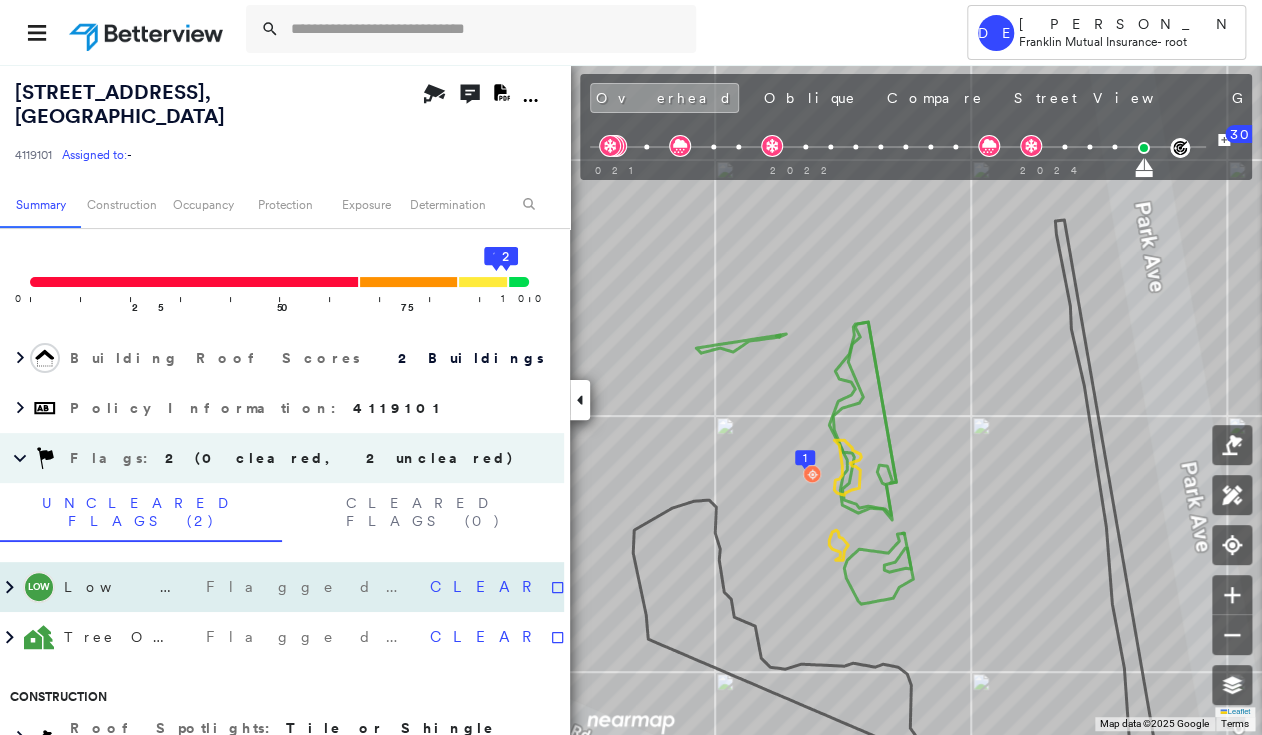 scroll, scrollTop: 240, scrollLeft: 0, axis: vertical 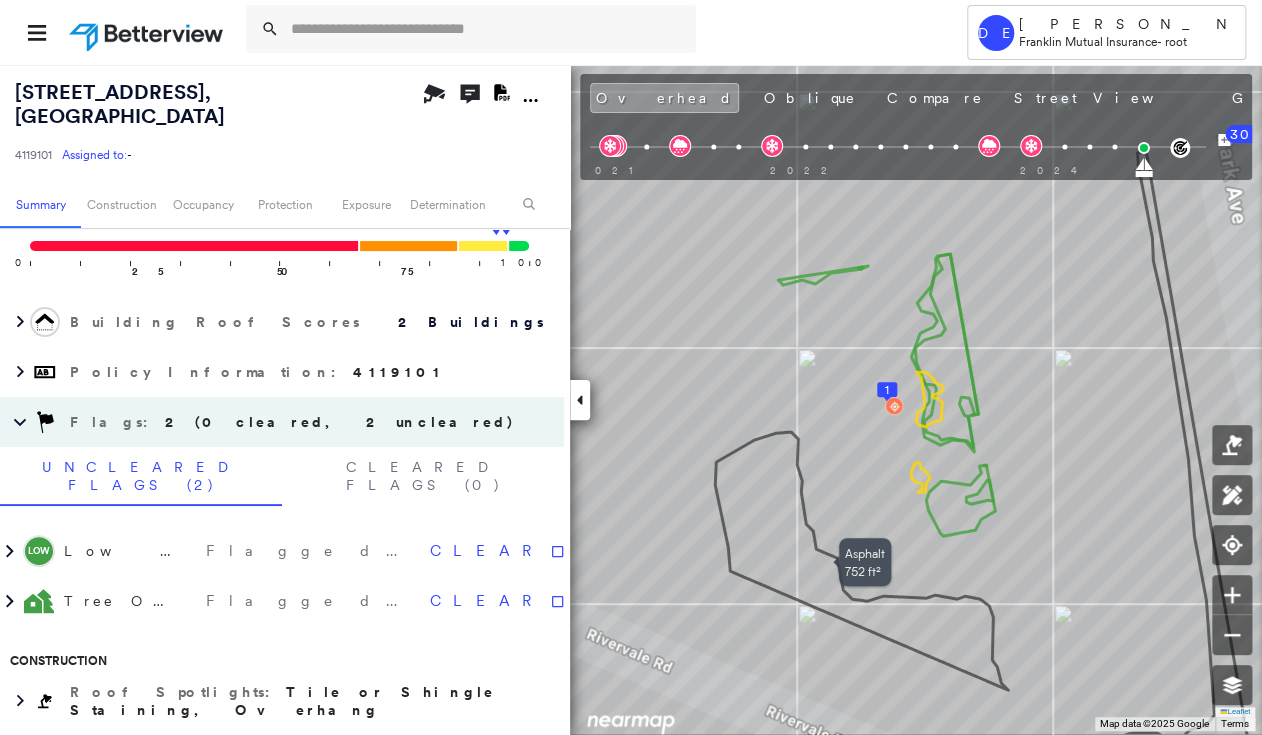 drag, startPoint x: 670, startPoint y: 556, endPoint x: 752, endPoint y: 488, distance: 106.52699 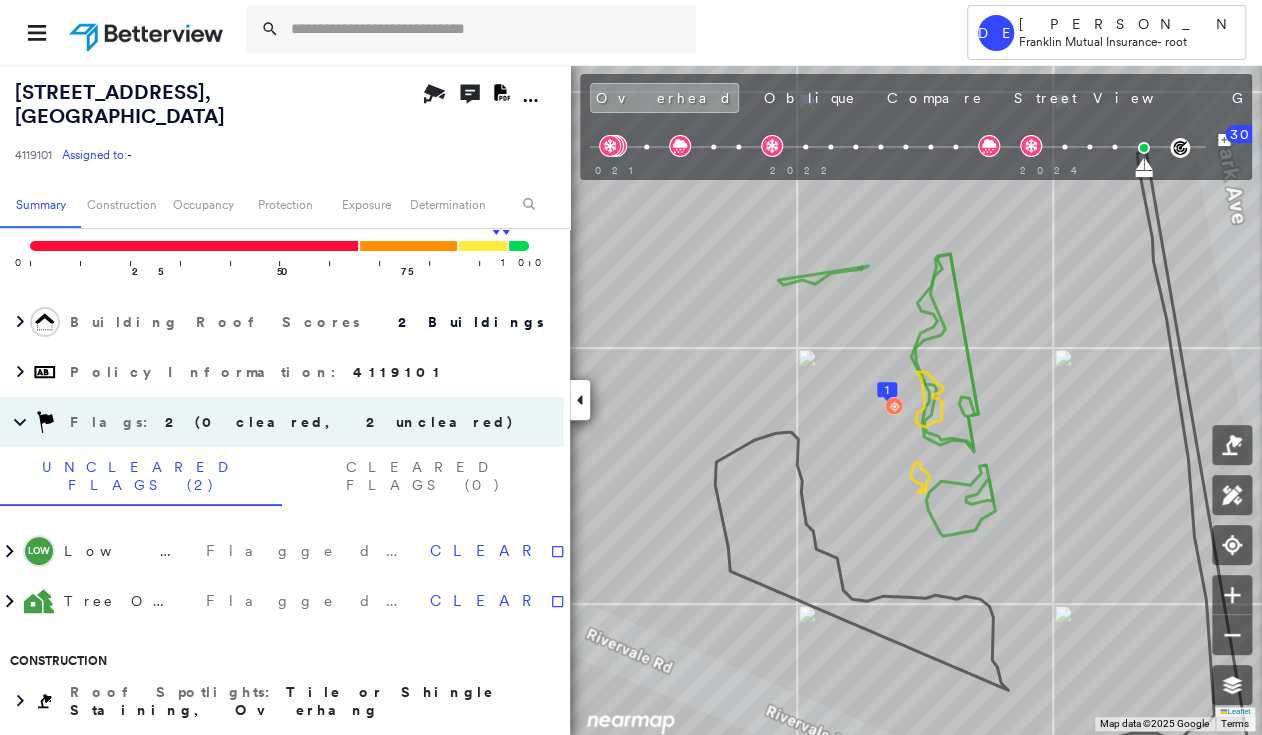click 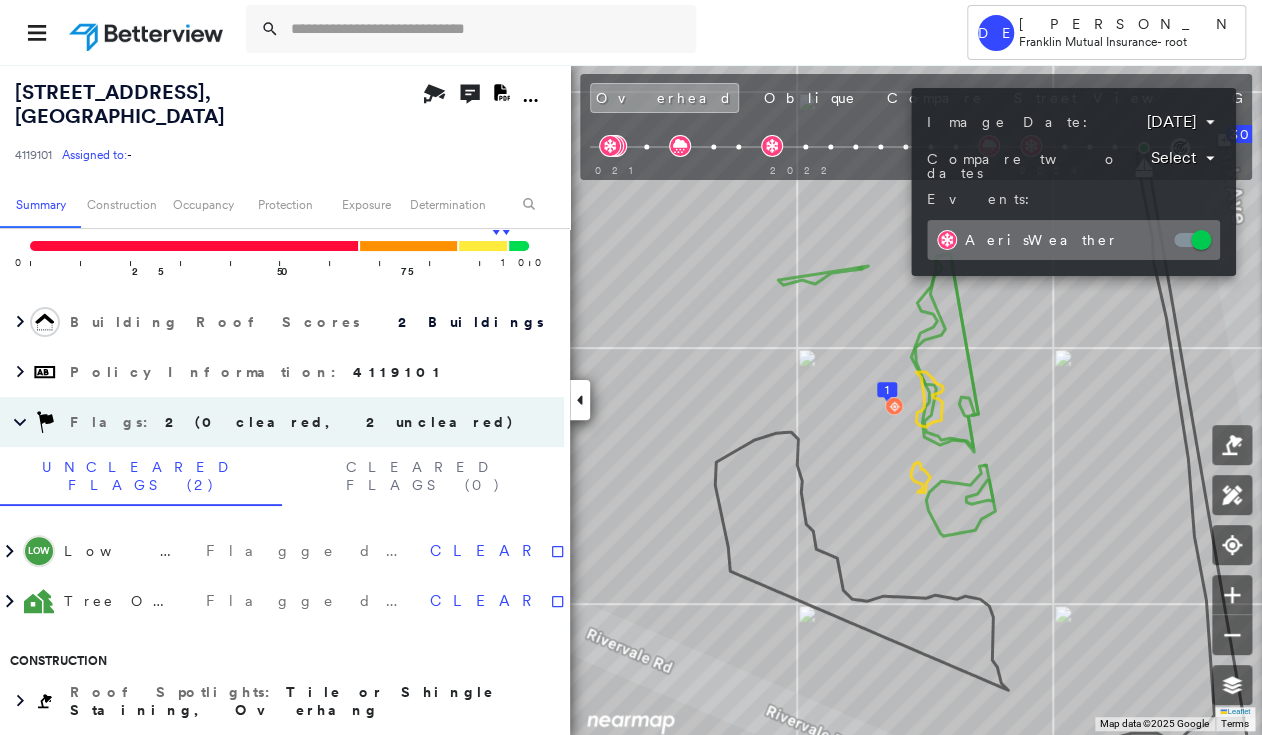 click on "Tower DE [PERSON_NAME] [PERSON_NAME] Mutual Insurance  -   root [STREET_ADDRESS] 4119101 Assigned to:  - Assigned to:  - 4119101 Assigned to:  - Open Comments Download PDF Report Summary Construction Occupancy Protection Exposure Determination Overhead Obliques Street View Roof Spotlight™ Index :  94-96 out of 100 0 100 25 50 75 1 2 Building Roof Scores 2 Buildings Policy Information :  4119101 Flags :  2 (0 cleared, 2 uncleared) Uncleared Flags (2) Cleared Flags  (0) LOW Low Priority Flagged [DATE] Clear Tree Overhang Flagged [DATE] Clear Construction Roof Spotlights :  Tile or Shingle Staining, Overhang Property Features :  Asphalt Roof Size & Shape :  2 buildings  BuildZoom - Building Permit Data and Analysis Occupancy Place Detail Protection Exposure FEMA Risk Index Wind Additional Perils Tree Fall Risk:  Present   Determination Flags :  2 (0 cleared, 2 uncleared) Uncleared Flags (2) Cleared Flags  (0) LOW Low Priority Flagged [DATE] Clear Tree Overhang Flagged [DATE] Clear History" at bounding box center (631, 367) 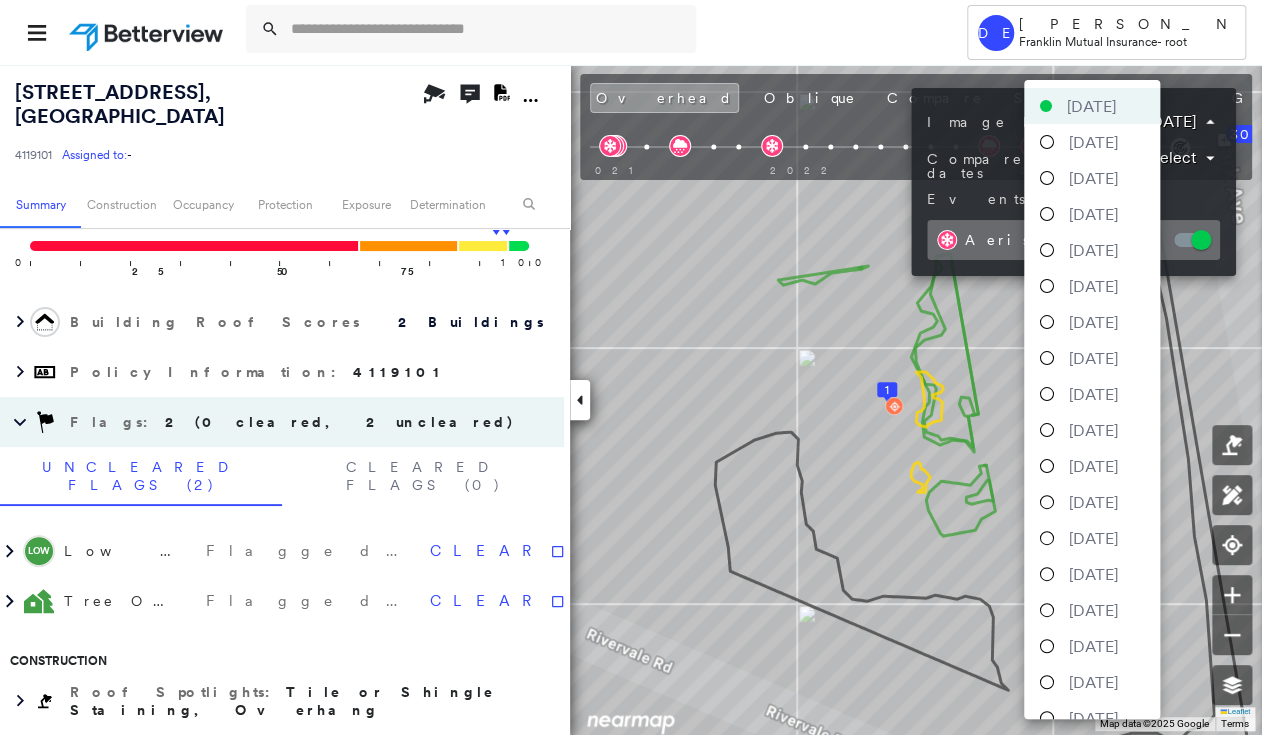 click at bounding box center [1047, 178] 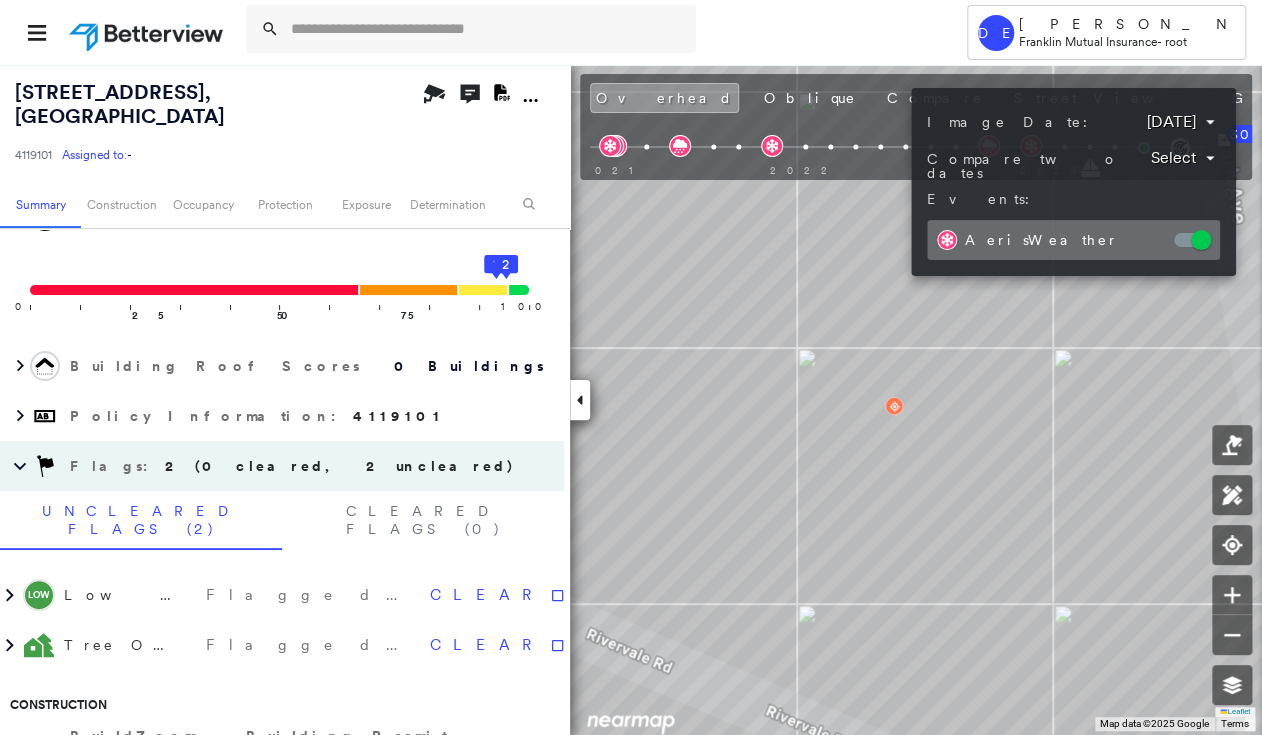 click at bounding box center [631, 367] 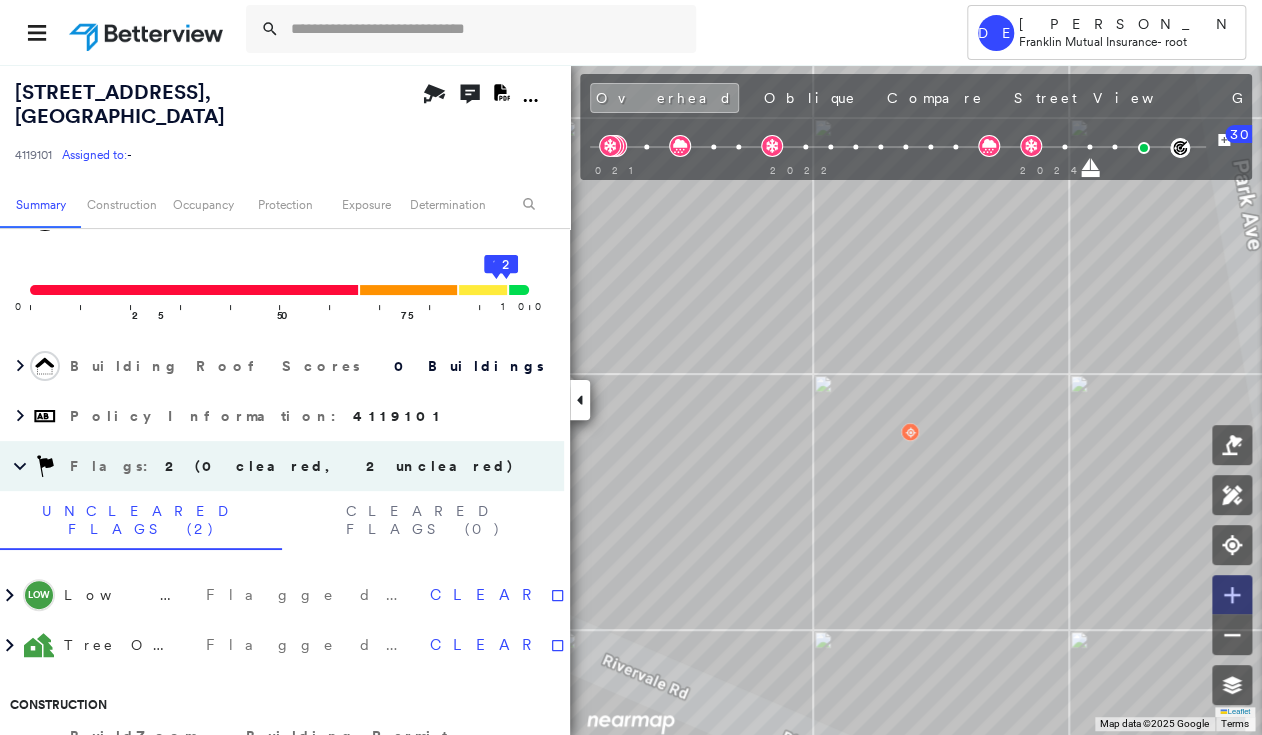 click 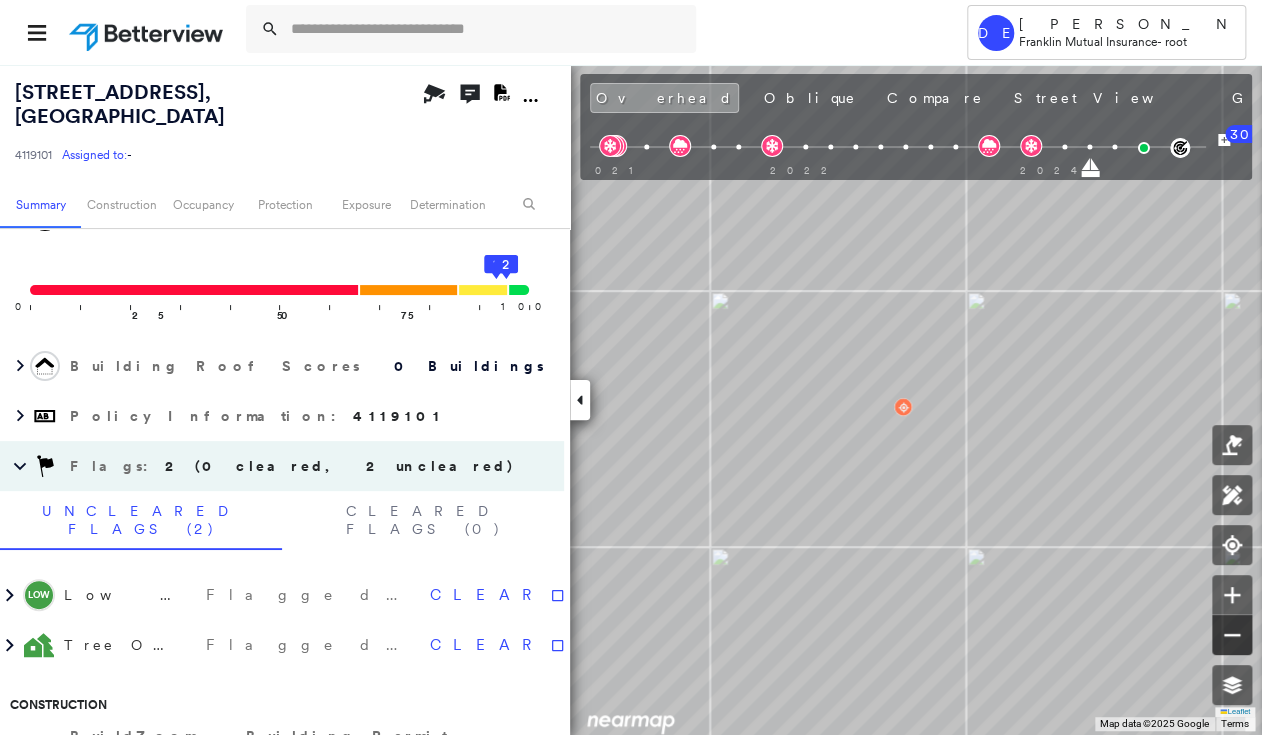 click 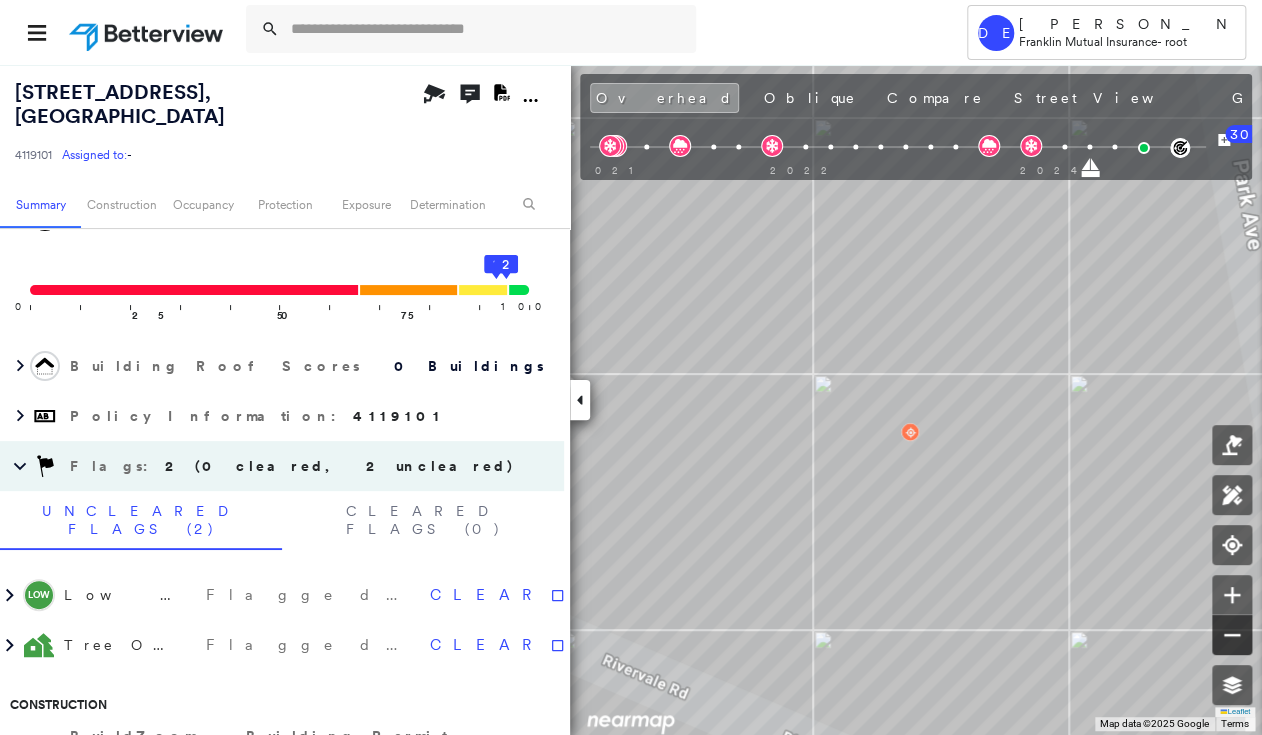 click 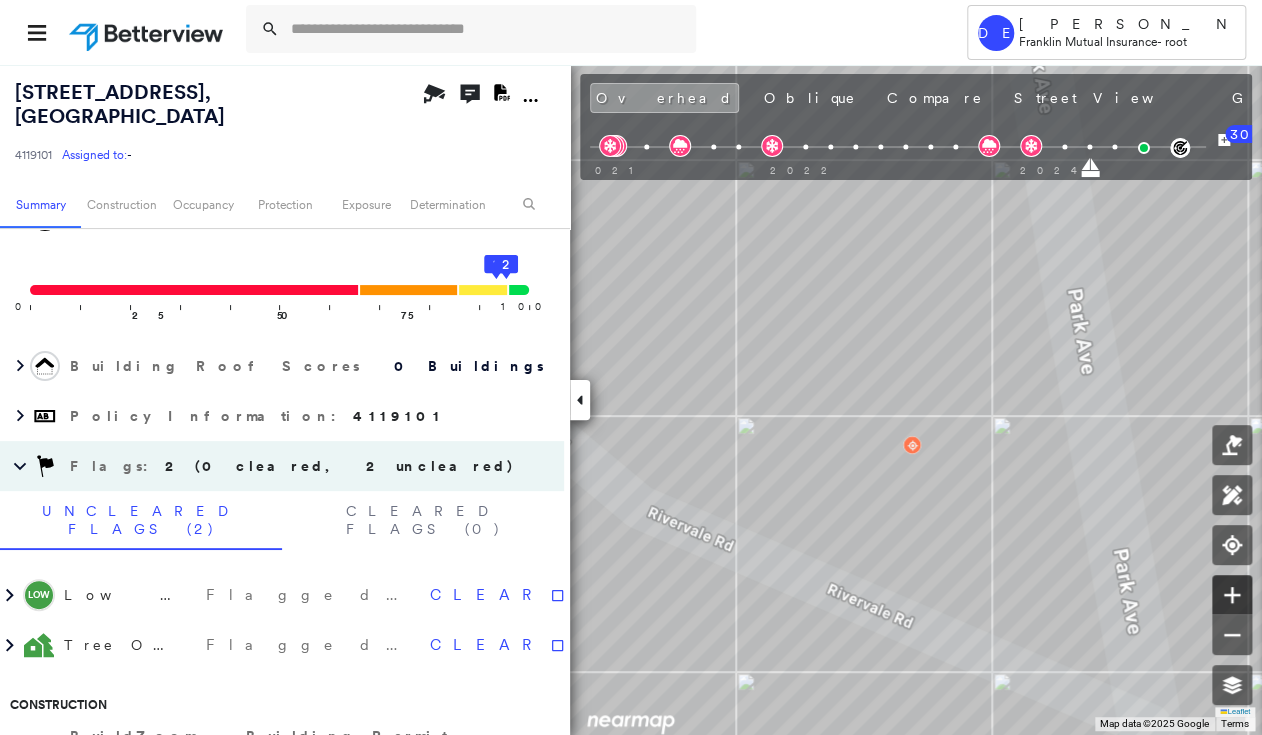click at bounding box center [1232, 595] 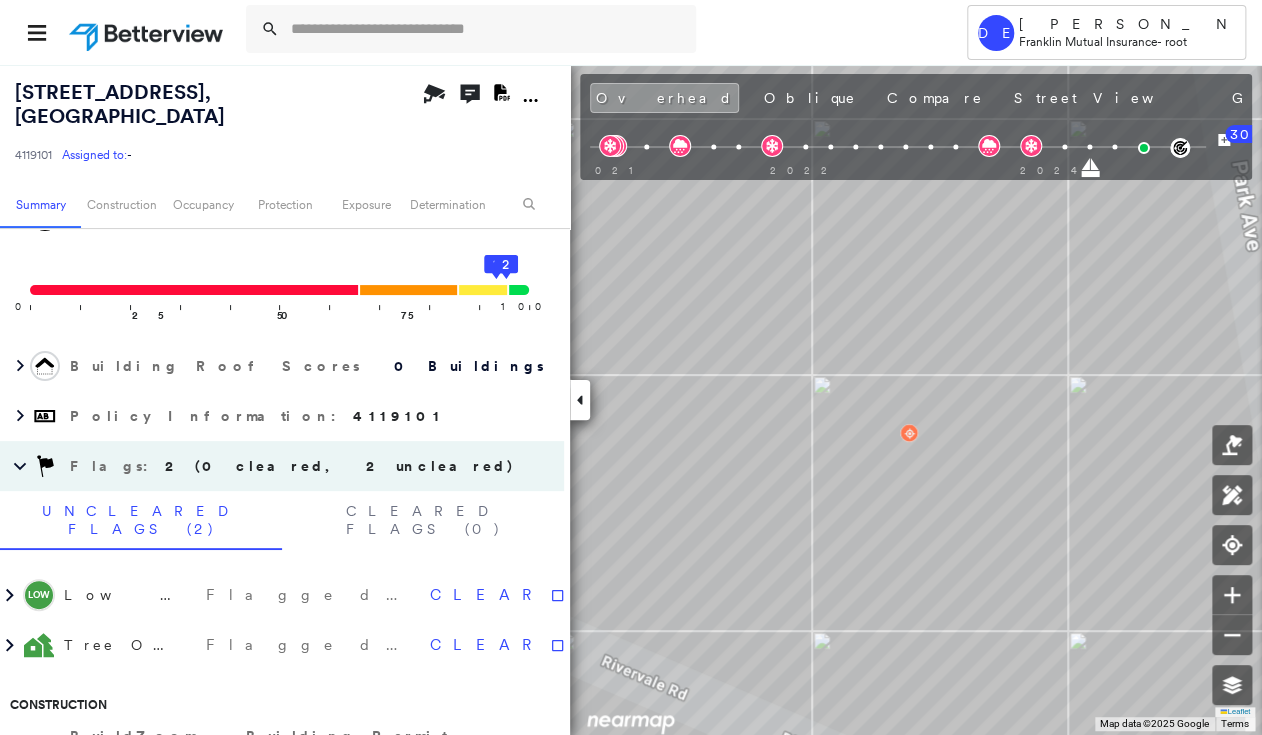click at bounding box center (578, 32) 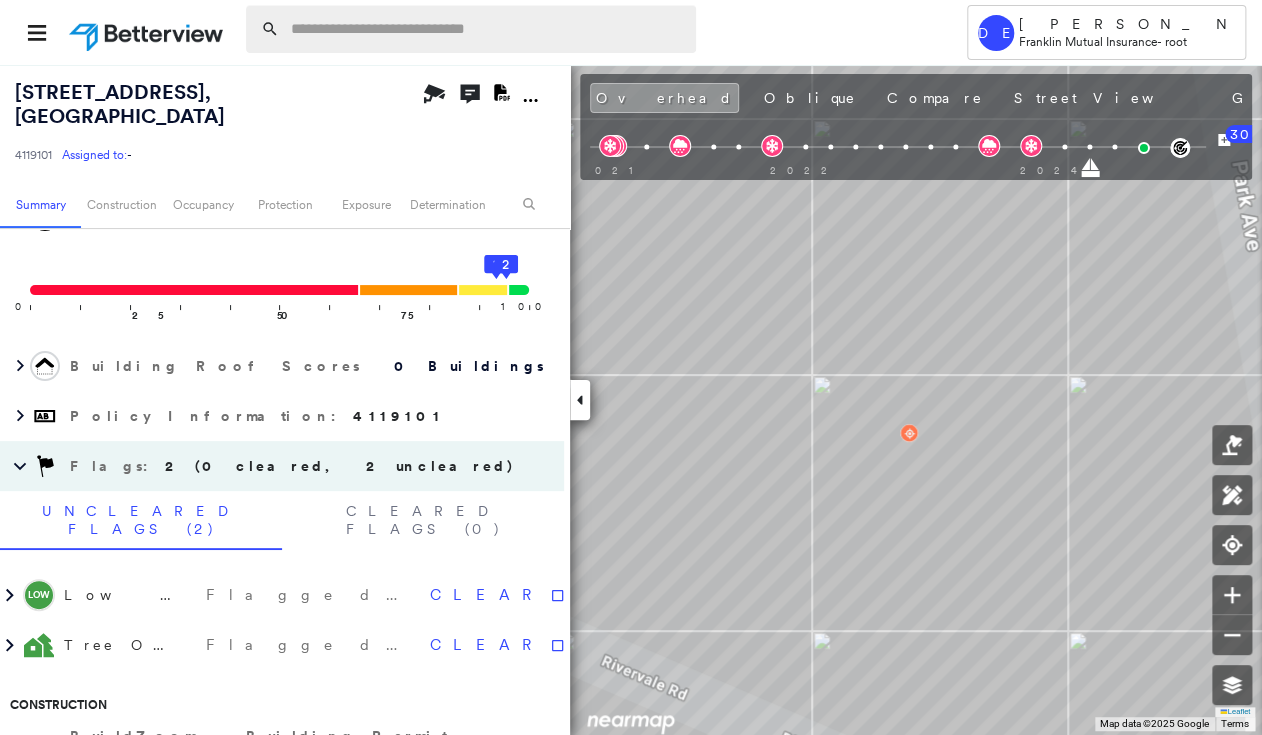 click at bounding box center (487, 29) 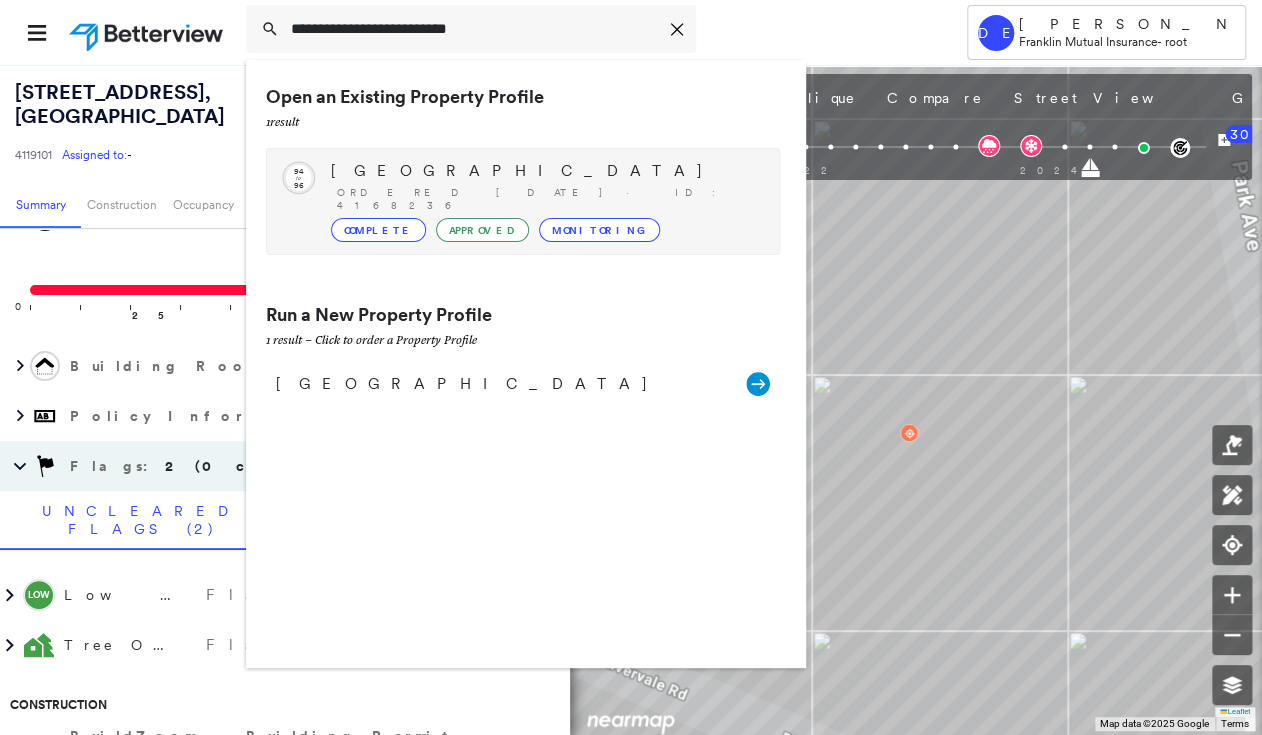 type on "**********" 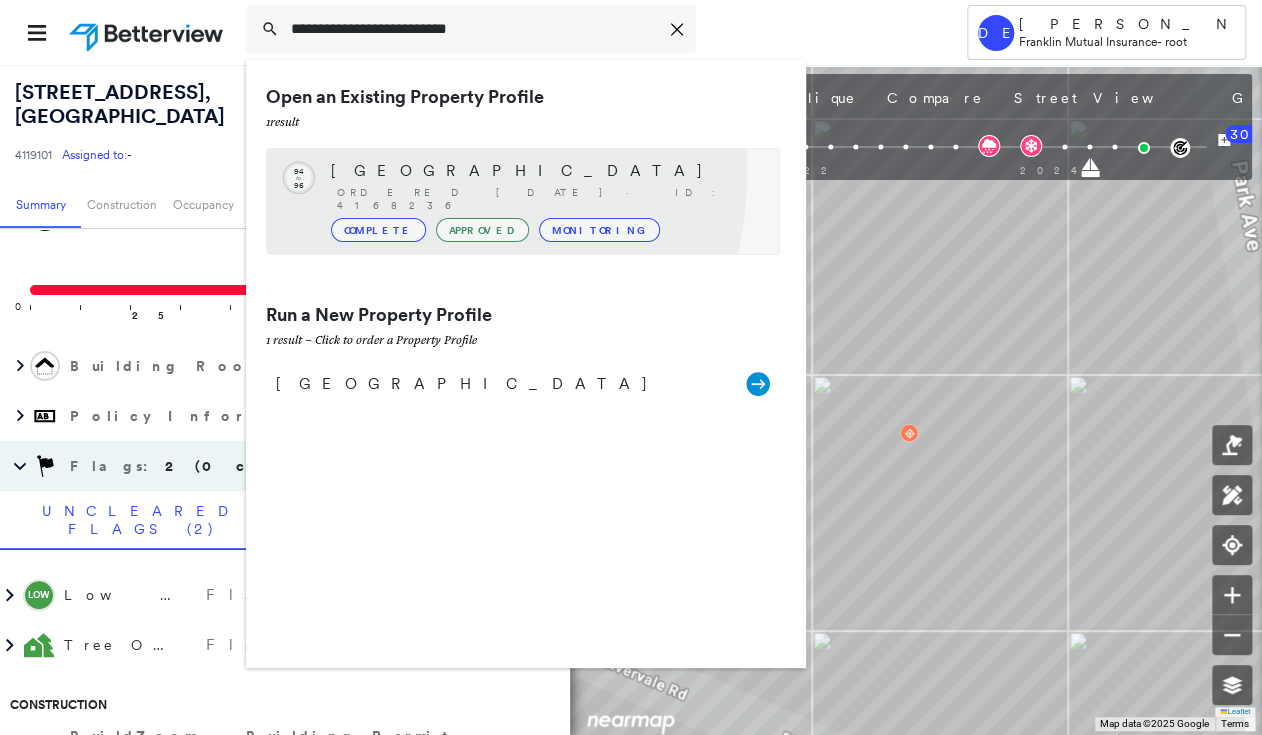 click on "[GEOGRAPHIC_DATA]" at bounding box center (545, 171) 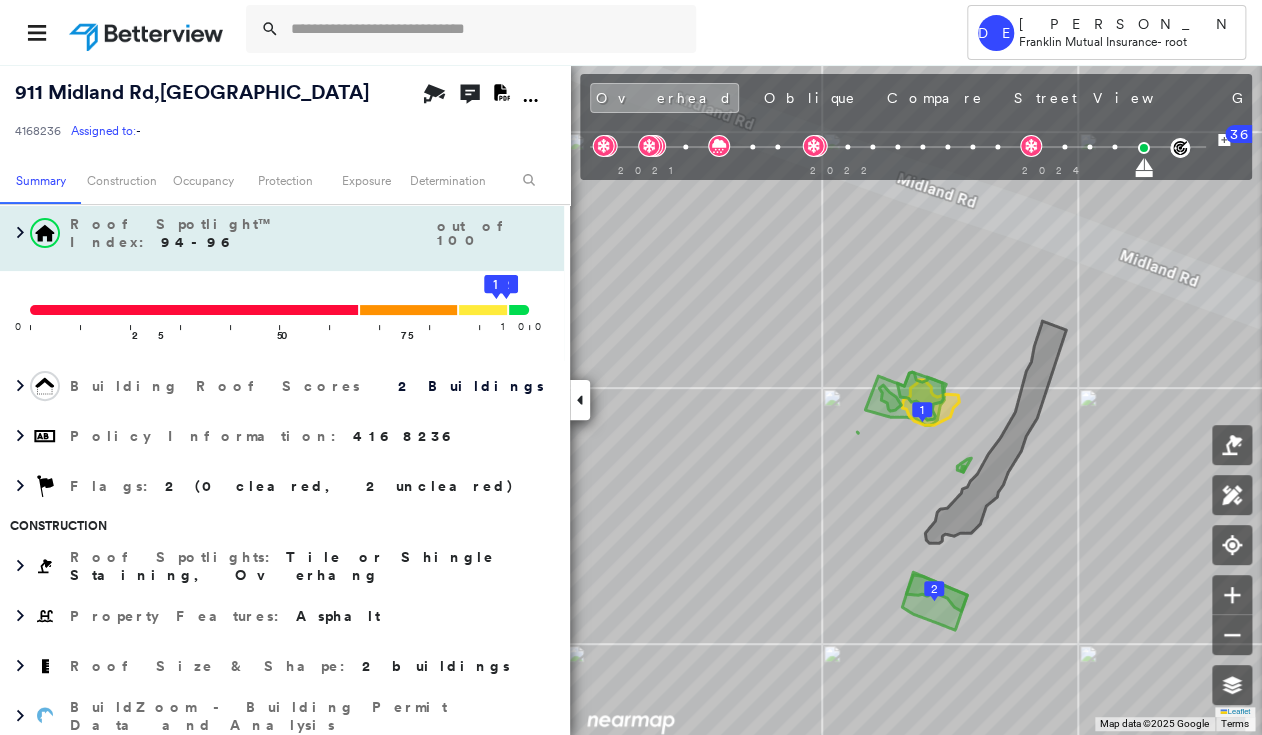 scroll, scrollTop: 0, scrollLeft: 0, axis: both 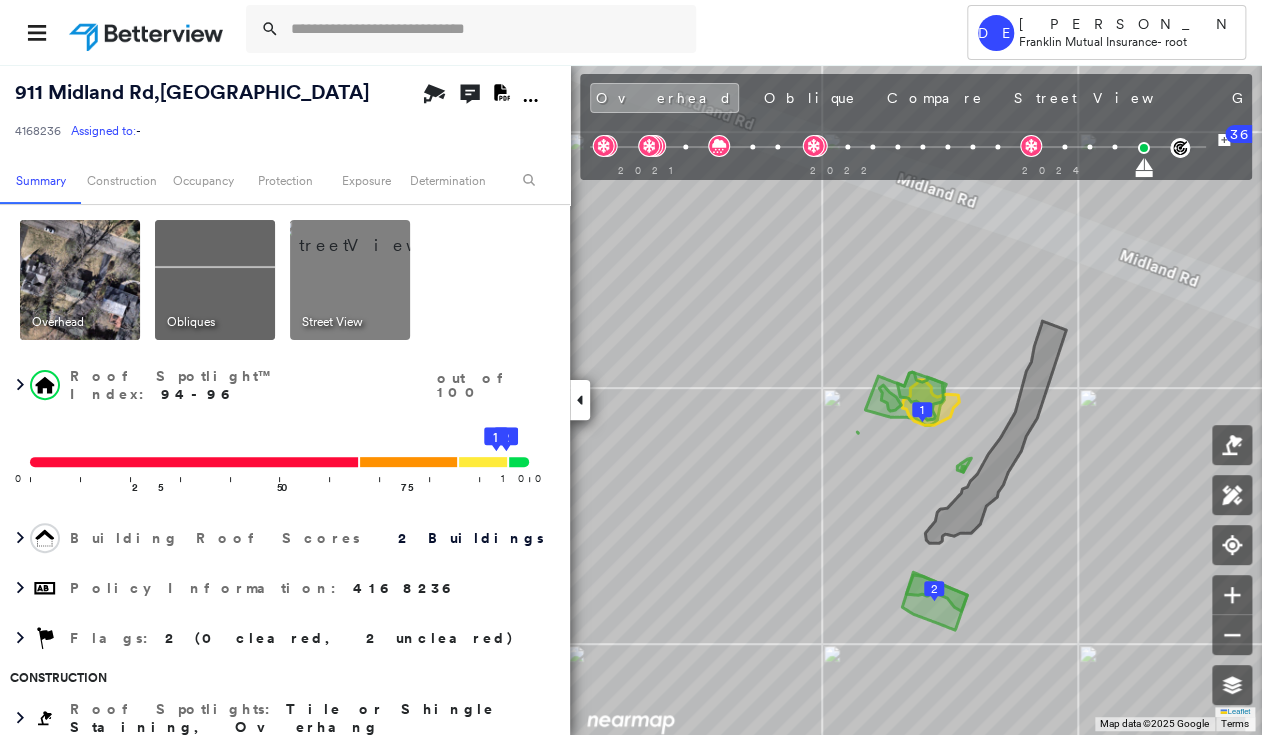 click at bounding box center (215, 280) 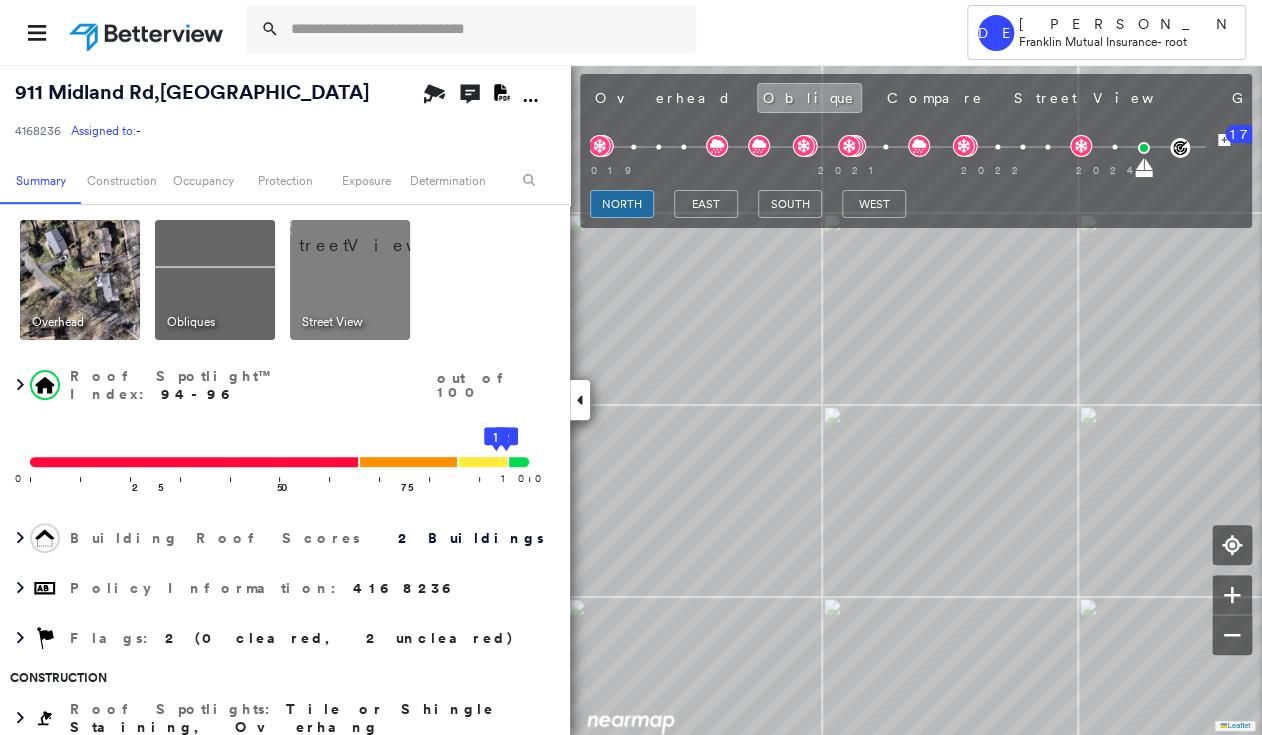 click at bounding box center [80, 280] 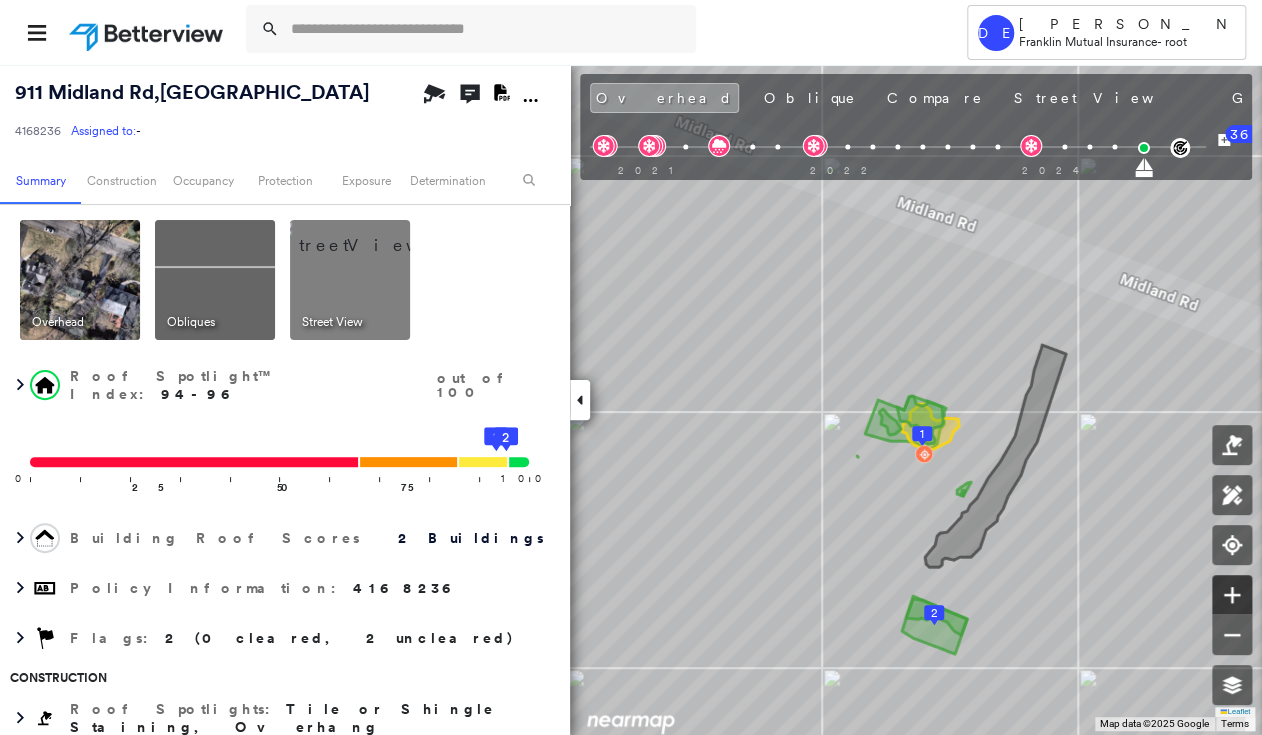 click 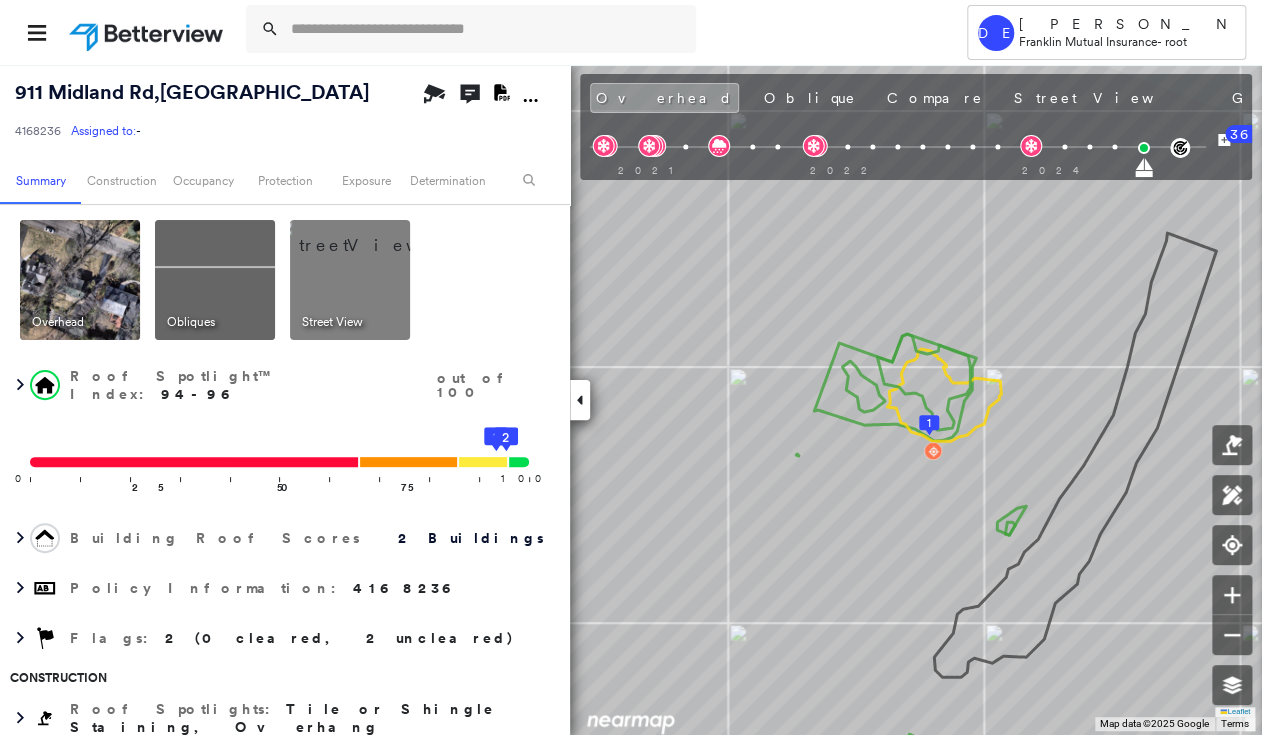 click at bounding box center [578, 32] 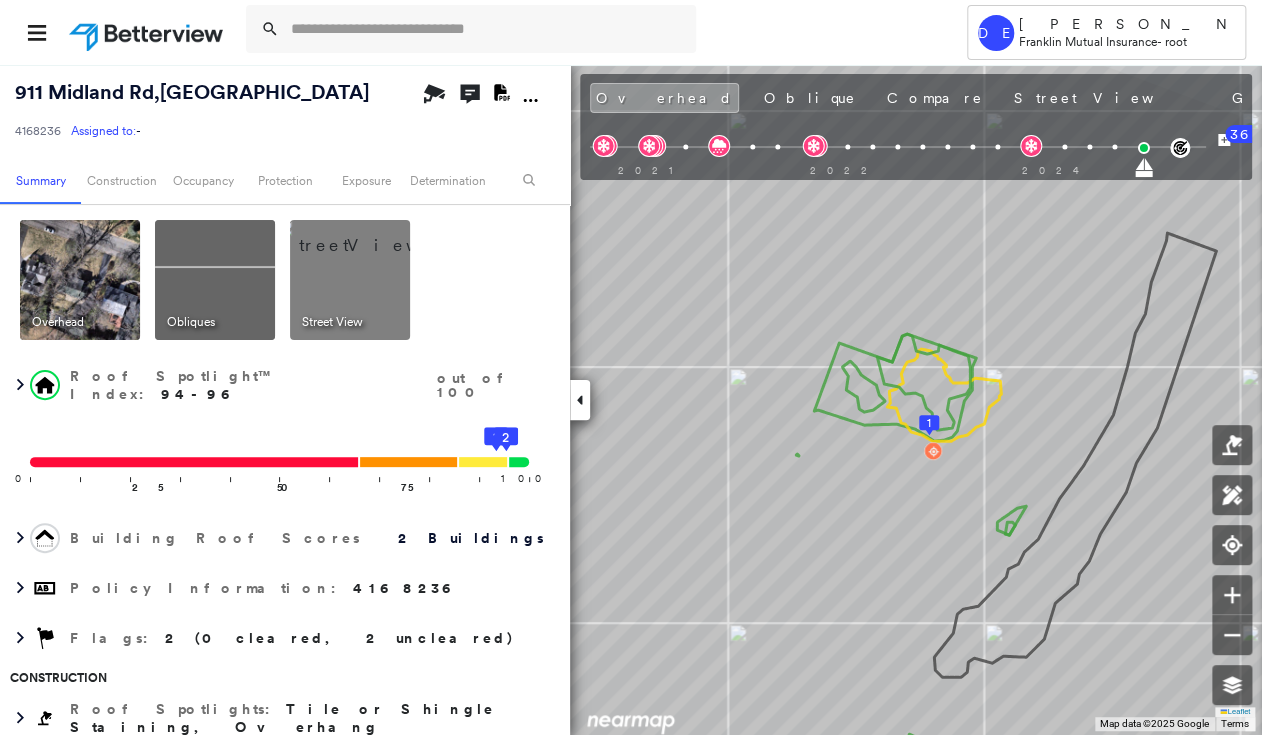 click 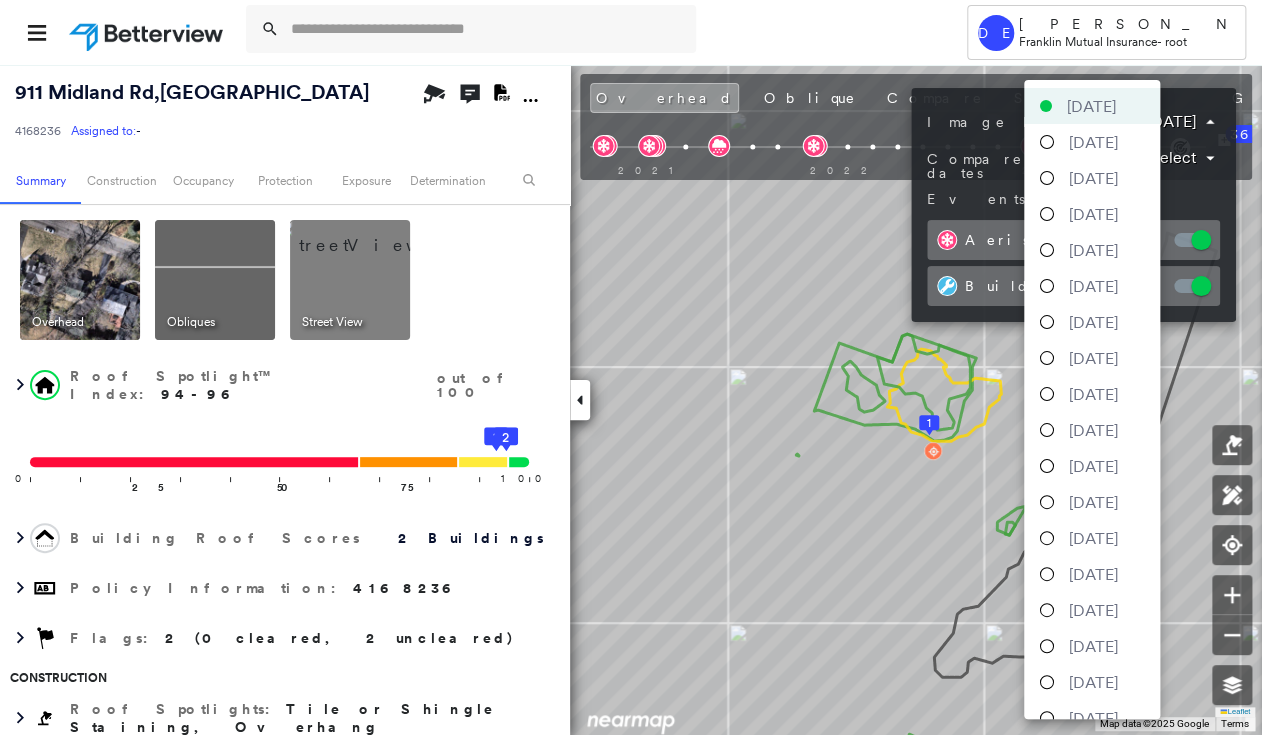 click on "Tower DE [PERSON_NAME] [PERSON_NAME] Mutual Insurance  -   root [STREET_ADDRESS] 4168236 Assigned to:  - Assigned to:  - 4168236 Assigned to:  - Open Comments Download PDF Report Summary Construction Occupancy Protection Exposure Determination Overhead Obliques Street View Roof Spotlight™ Index :  94-96 out of 100 0 100 25 50 75 1 2 Building Roof Scores 2 Buildings Policy Information :  4168236 Flags :  2 (0 cleared, 2 uncleared) Construction Roof Spotlights :  Tile or Shingle Staining, Overhang Property Features :  Asphalt Roof Size & Shape :  2 buildings  BuildZoom - Building Permit Data and Analysis Occupancy Place Detail Protection Exposure FEMA Risk Index Wind Additional Perils Tree Fall Risk:  Present   Determination Flags :  2 (0 cleared, 2 uncleared) Uncleared Flags (2) Cleared Flags  (0) LOW Low Priority Flagged [DATE] Clear Tree Overhang Flagged [DATE] Clear Action Taken New Entry History Quote/New Business Terms & Conditions Added ACV Endorsement Added Cosmetic Endorsement General" at bounding box center [631, 367] 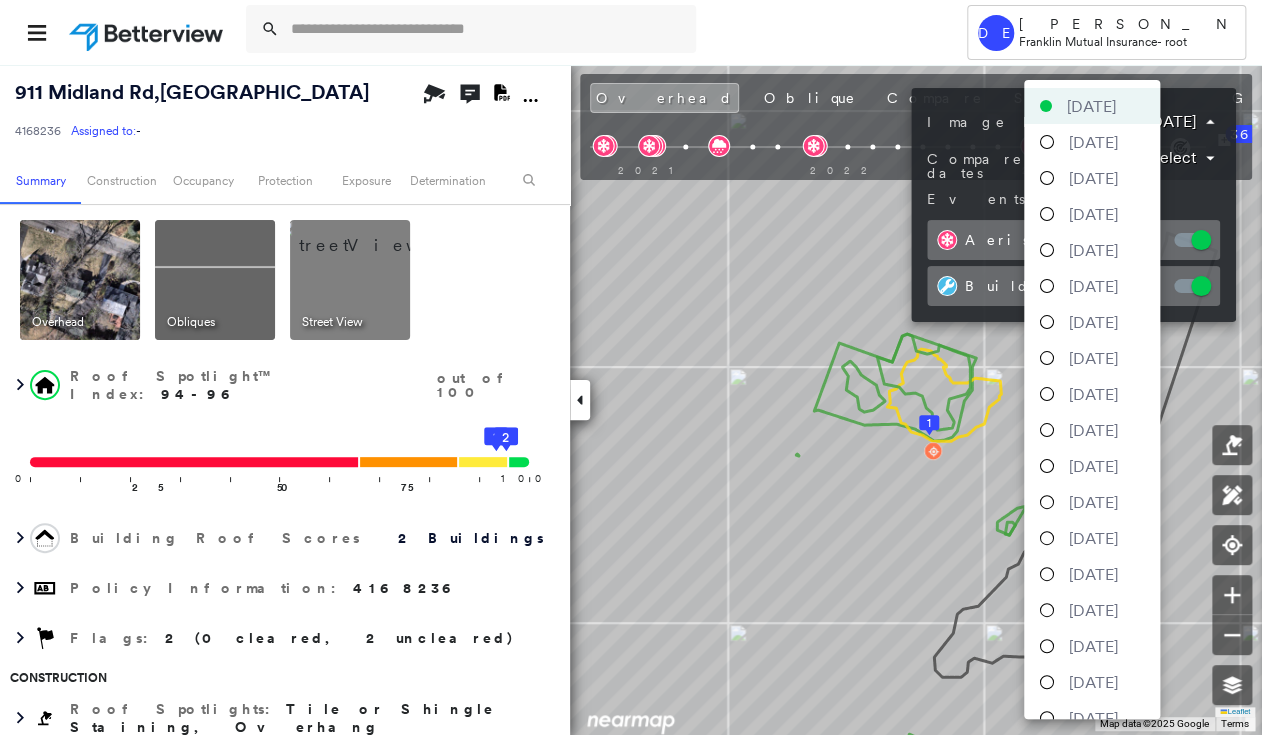 click at bounding box center [1047, 142] 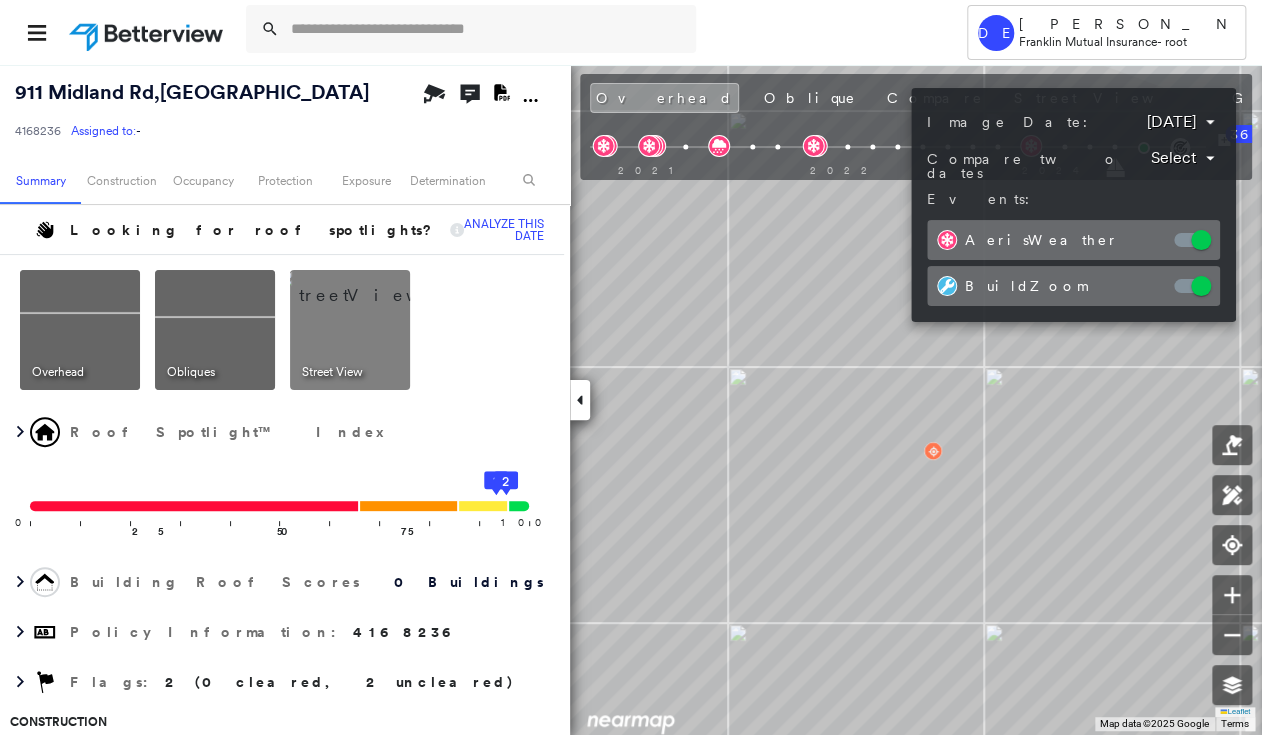 click at bounding box center [631, 367] 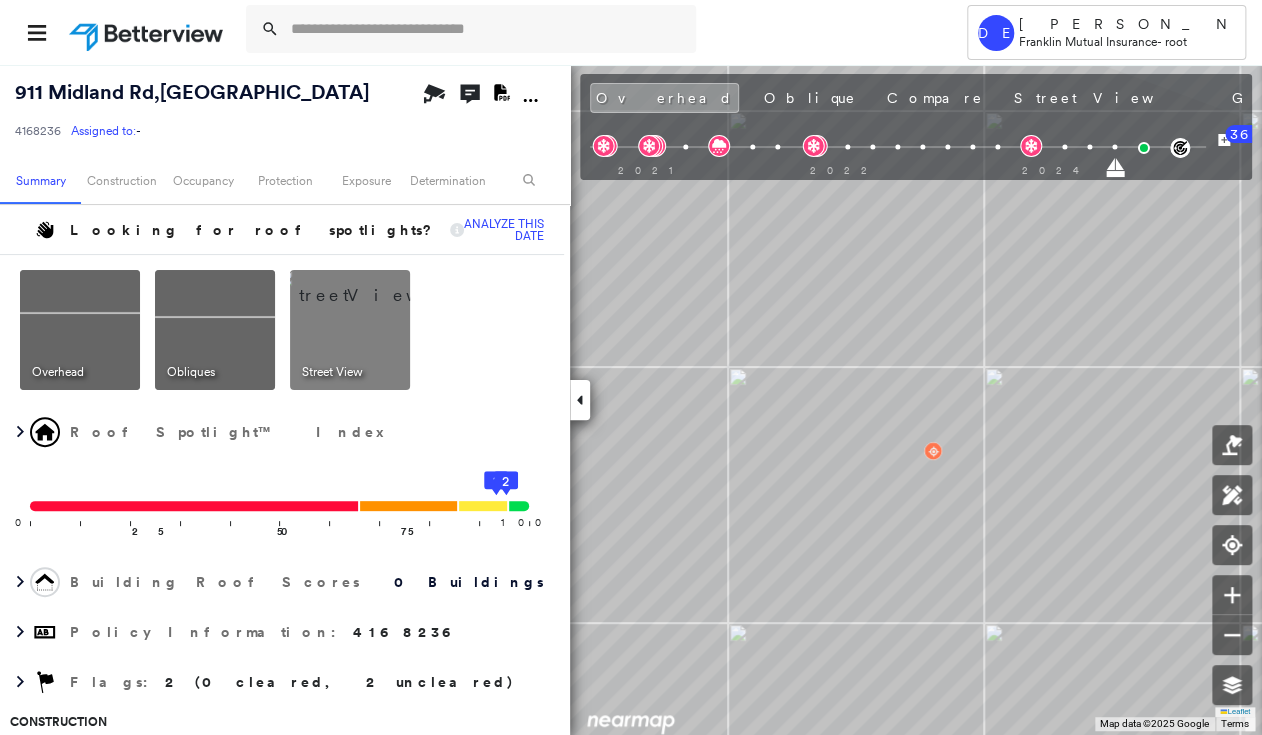 click at bounding box center [374, 285] 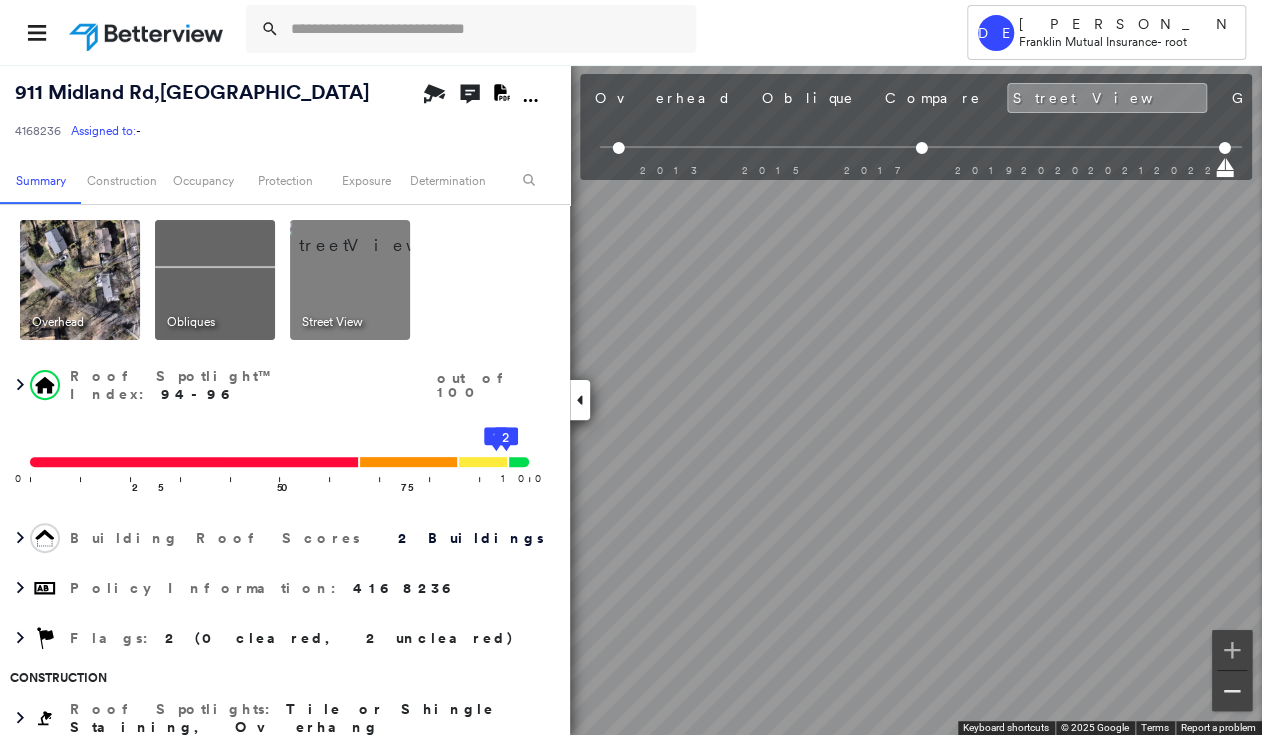 click at bounding box center (1232, 691) 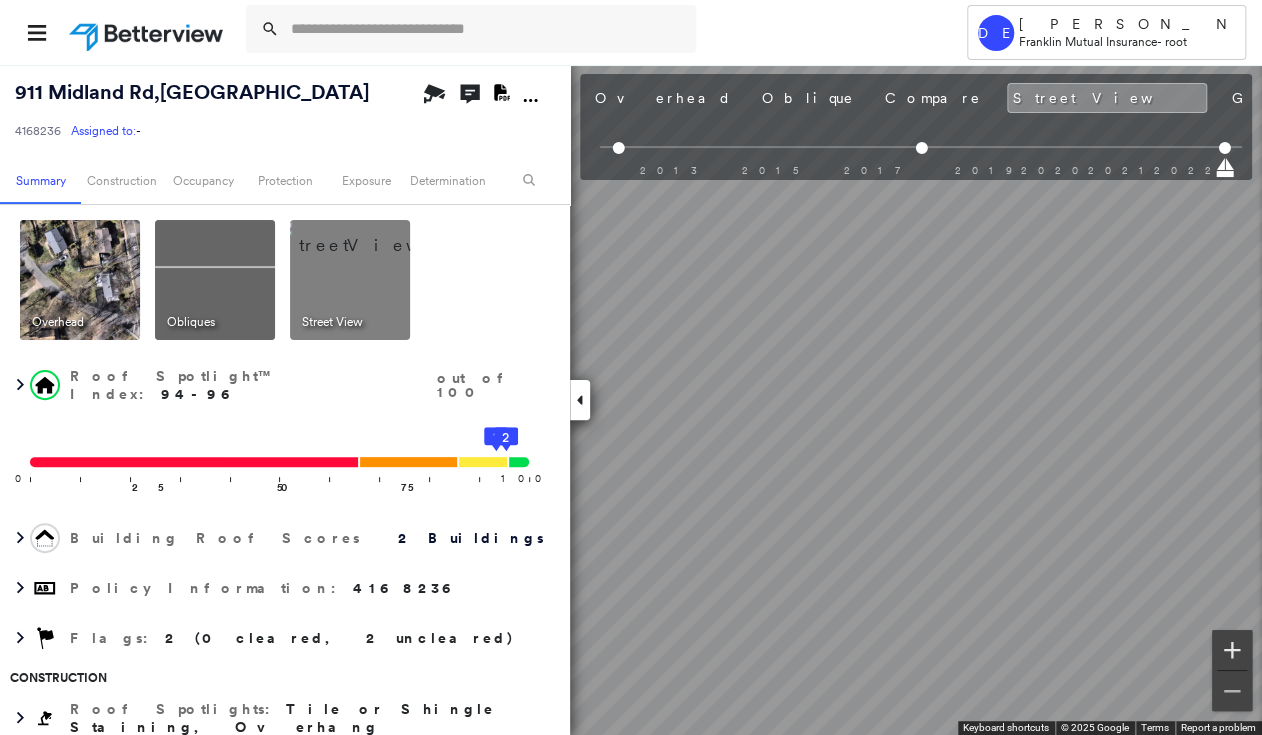 click at bounding box center (1232, 650) 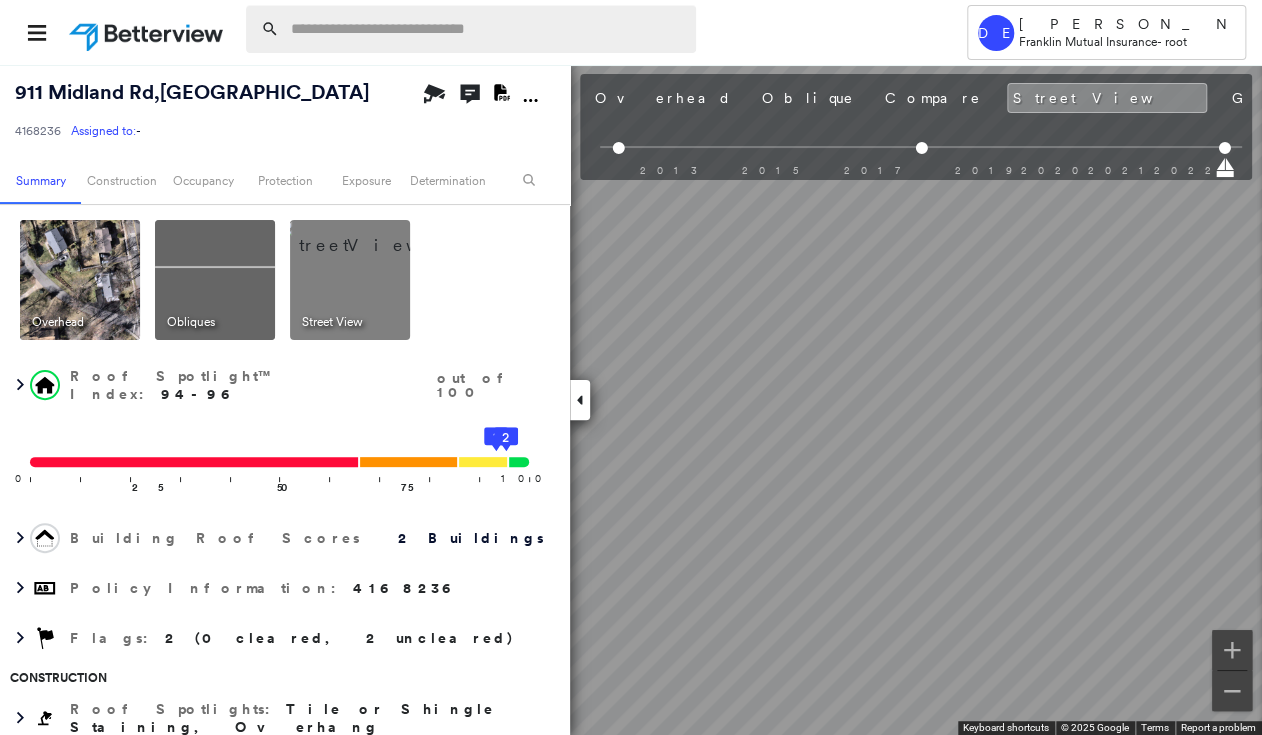 click at bounding box center (487, 29) 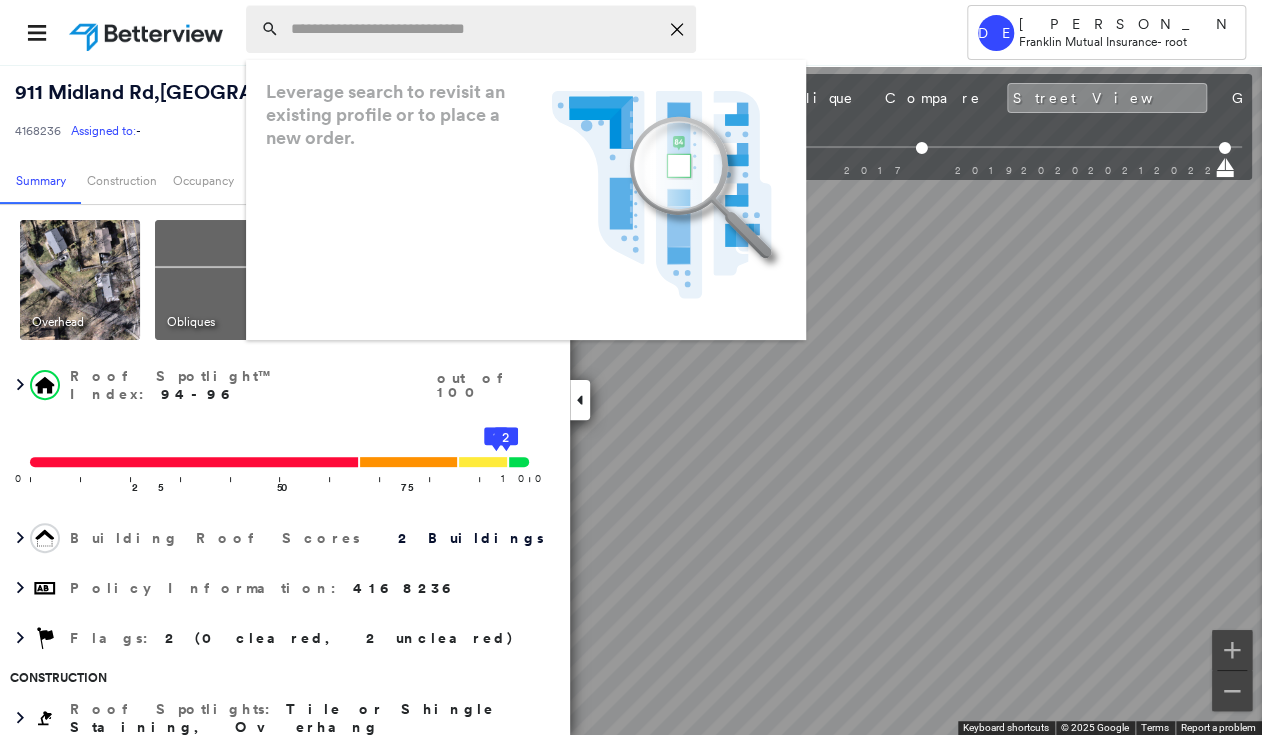 paste on "**********" 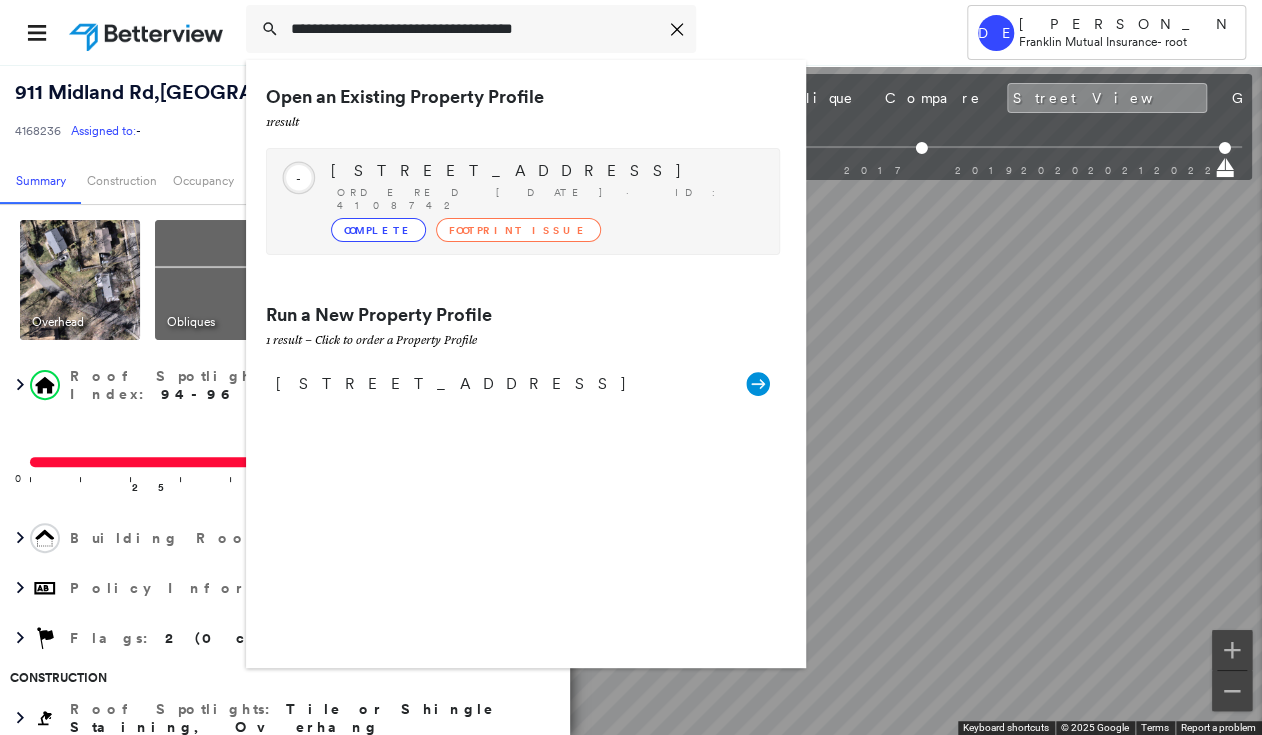 type on "**********" 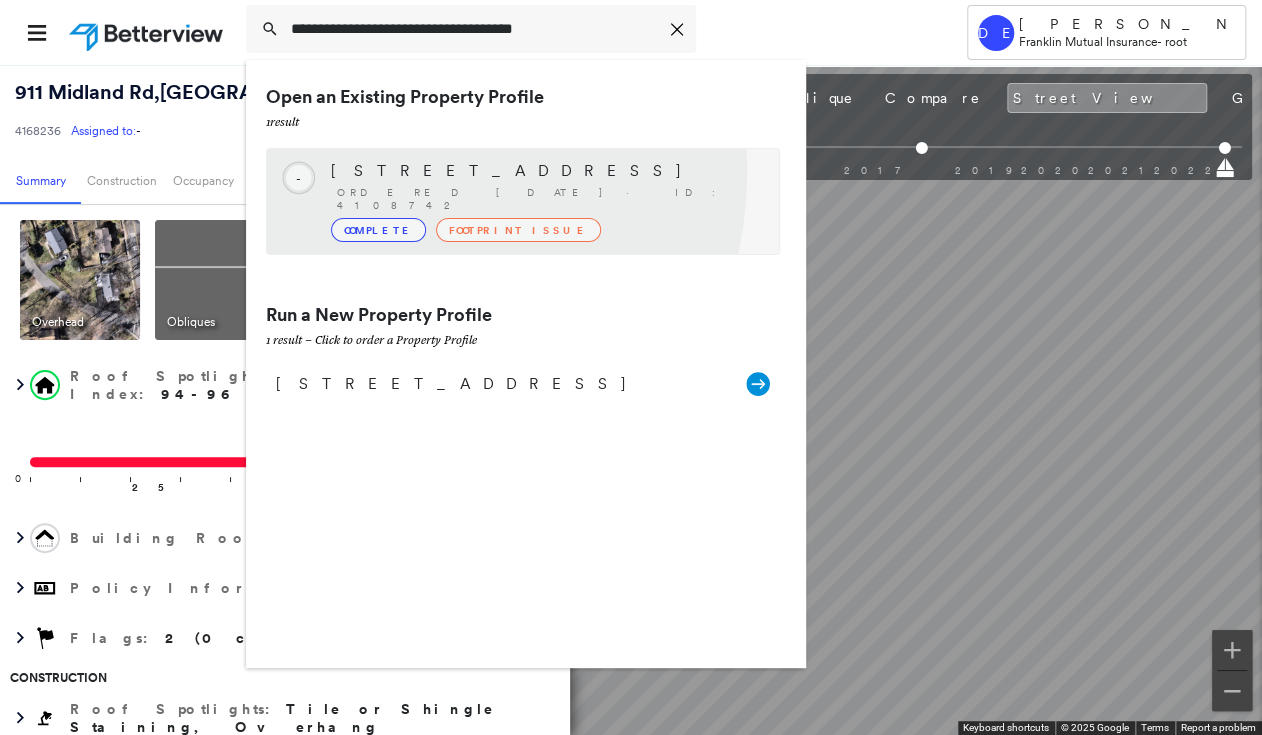 click on "[STREET_ADDRESS]" at bounding box center [545, 171] 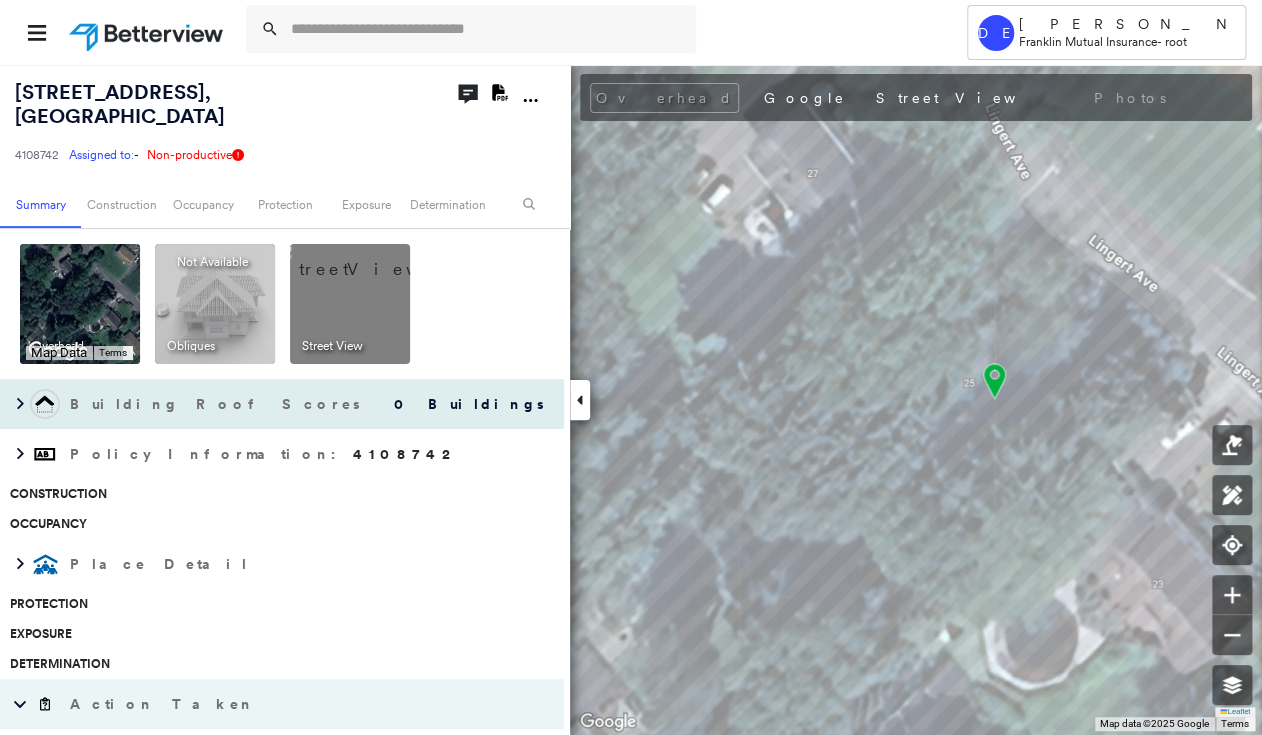 scroll, scrollTop: 80, scrollLeft: 0, axis: vertical 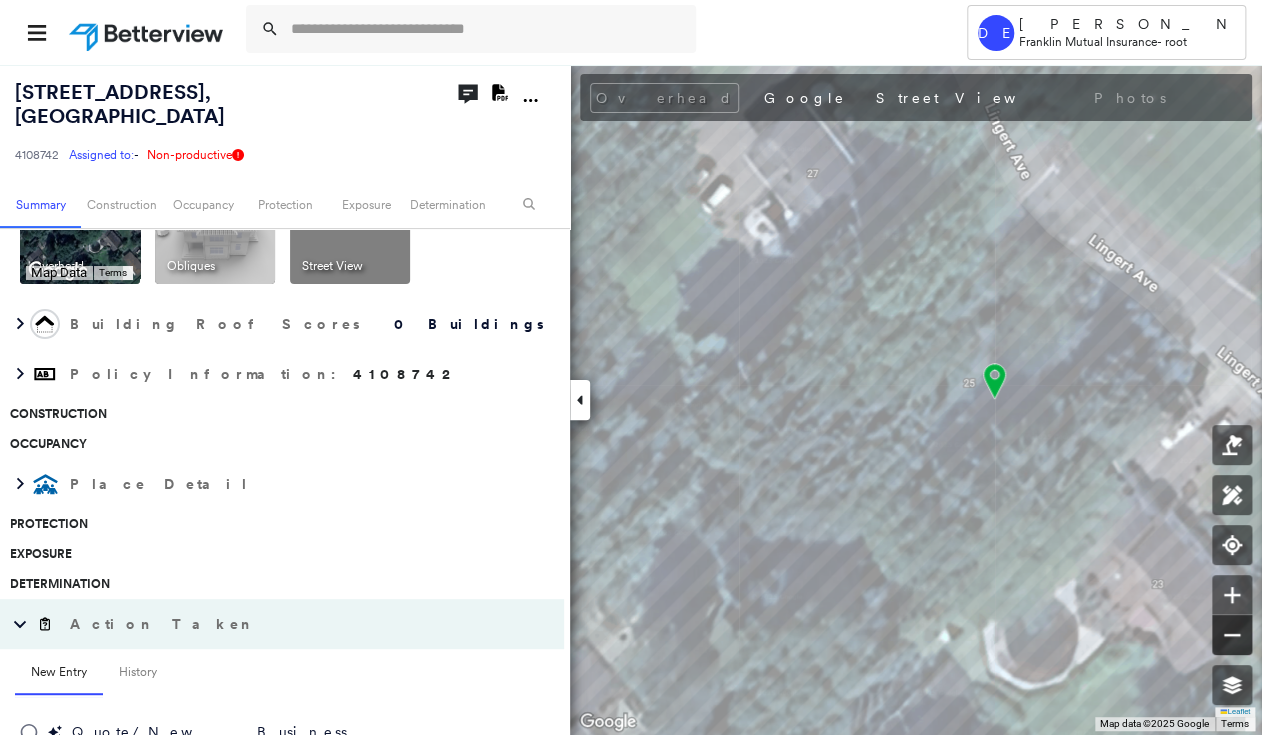 click 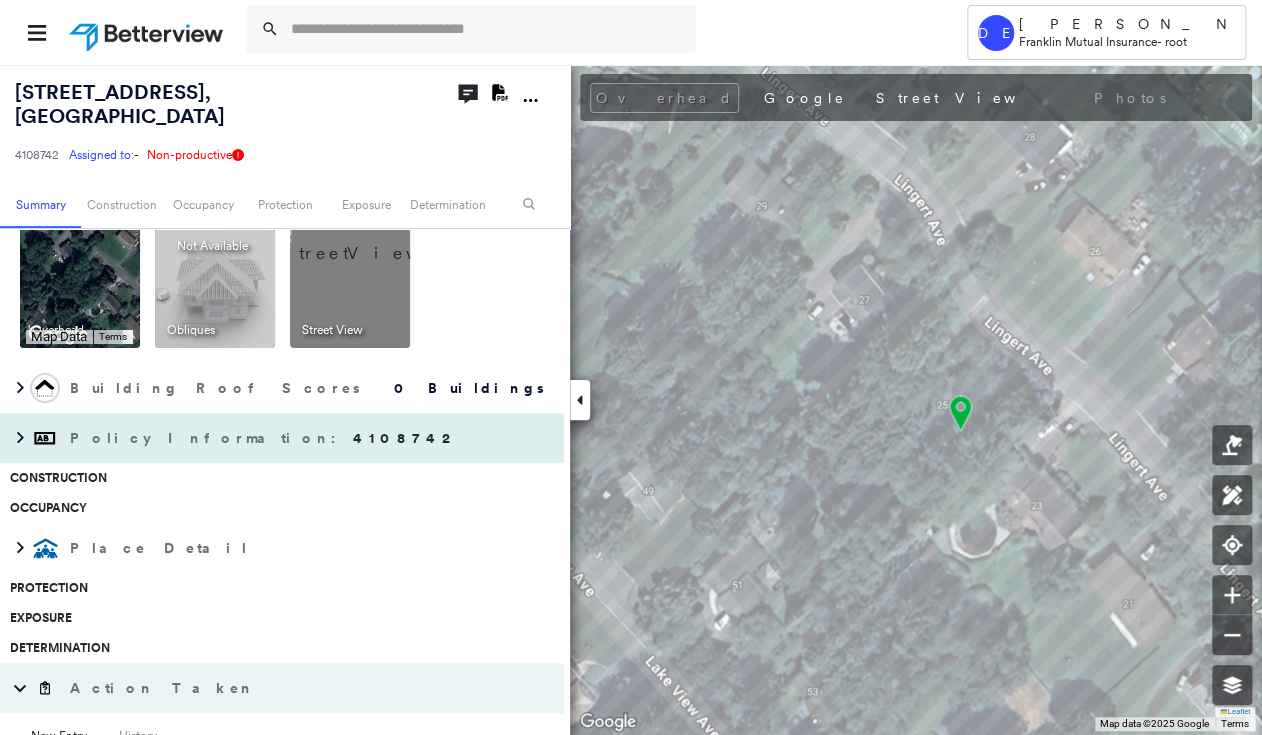 scroll, scrollTop: 0, scrollLeft: 0, axis: both 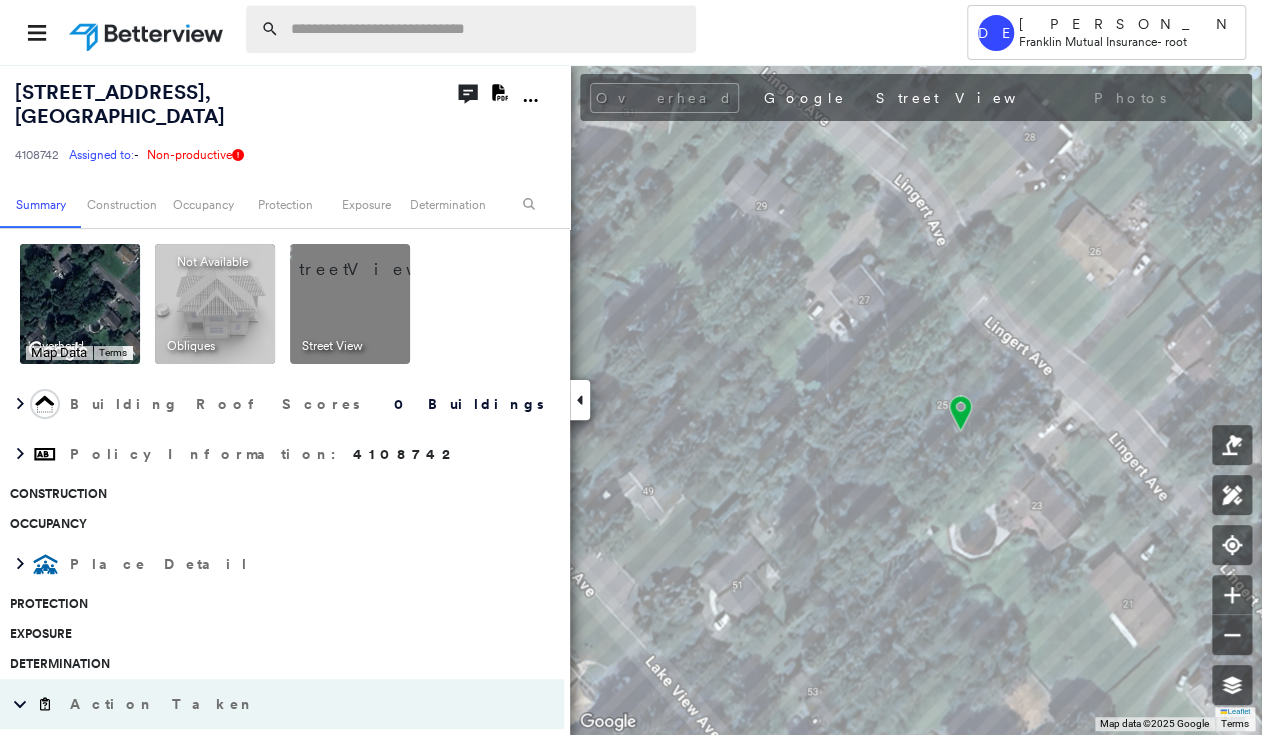 click at bounding box center [487, 29] 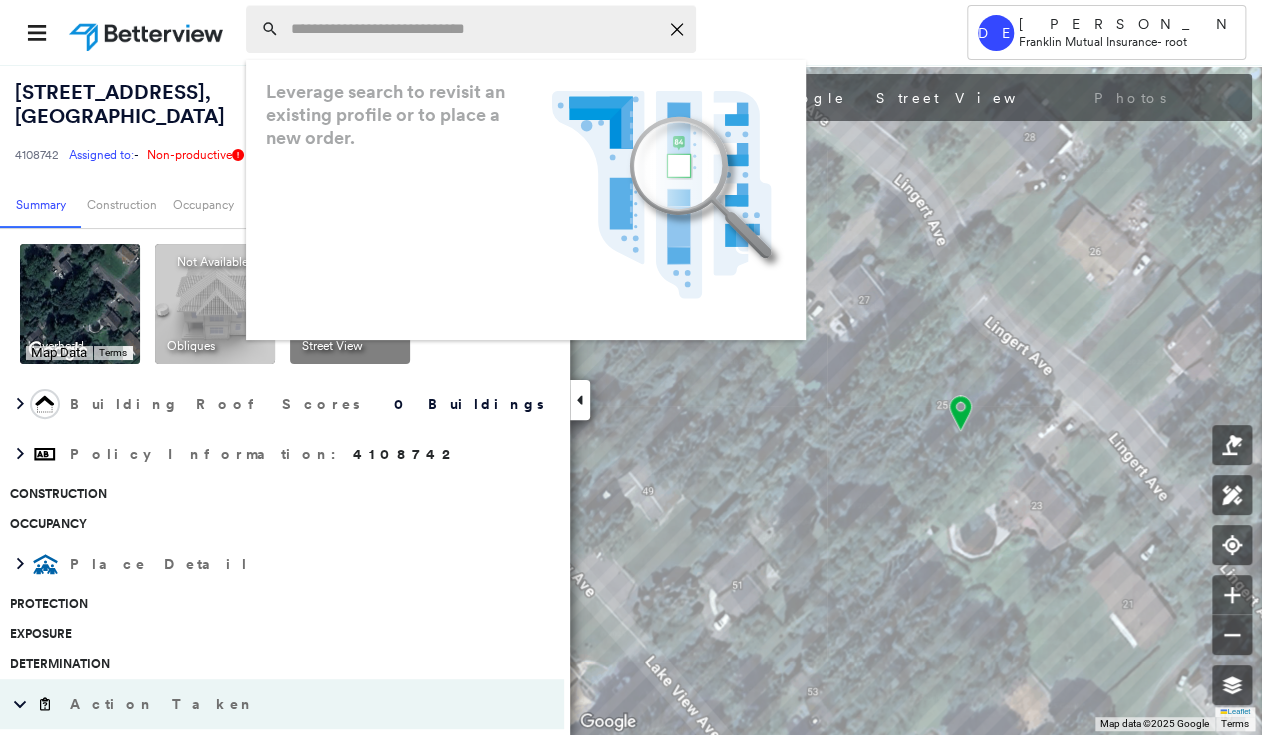 paste on "**********" 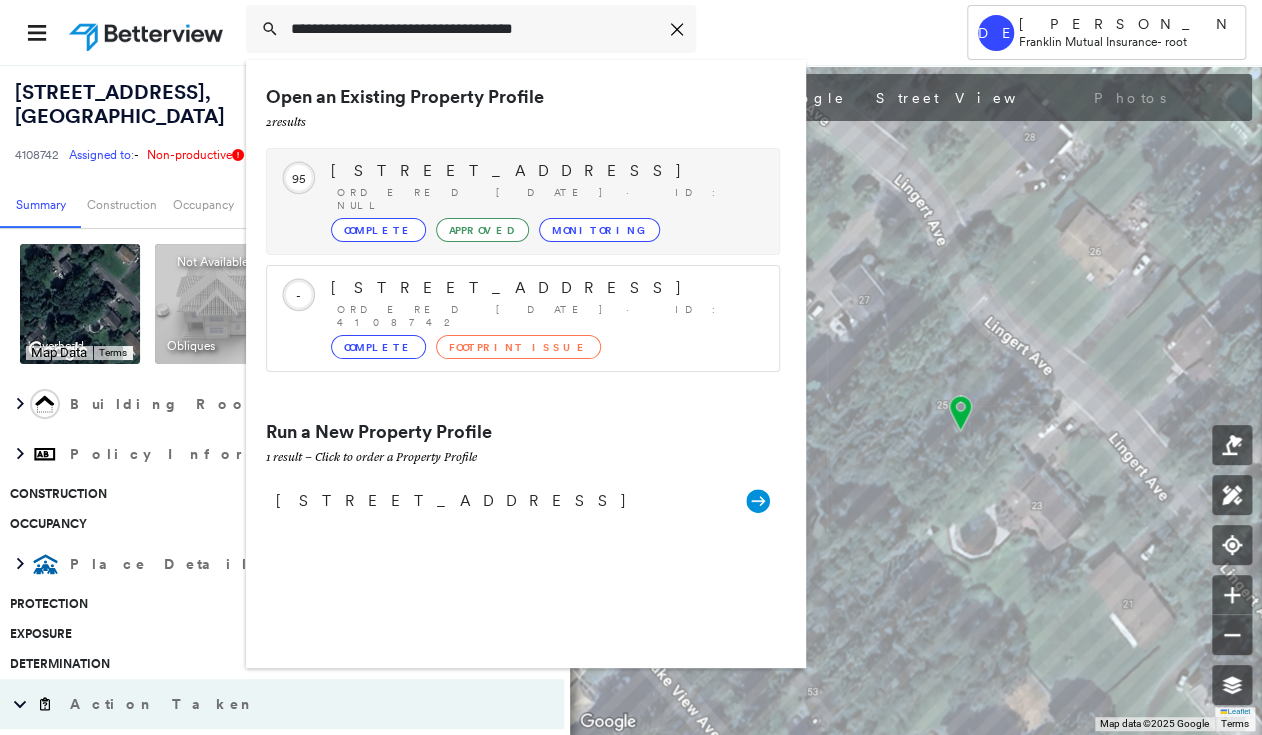 type on "**********" 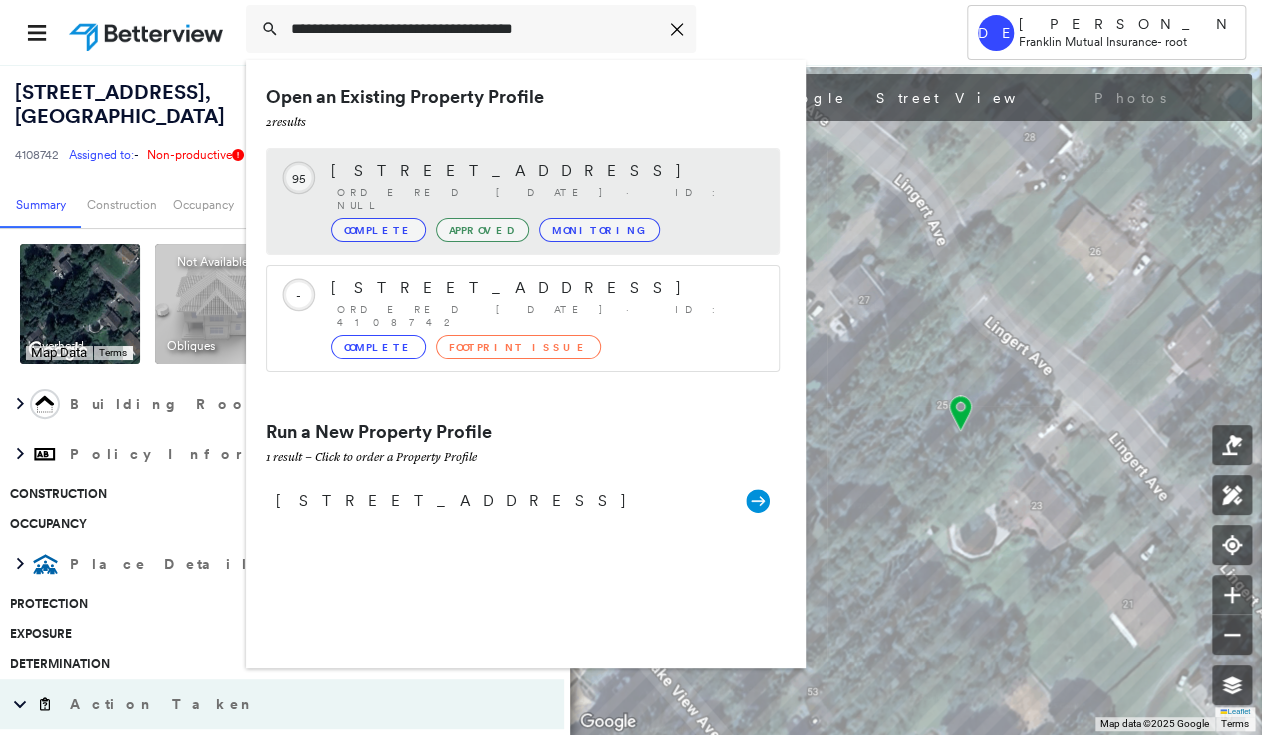 click on "[STREET_ADDRESS]" at bounding box center [545, 171] 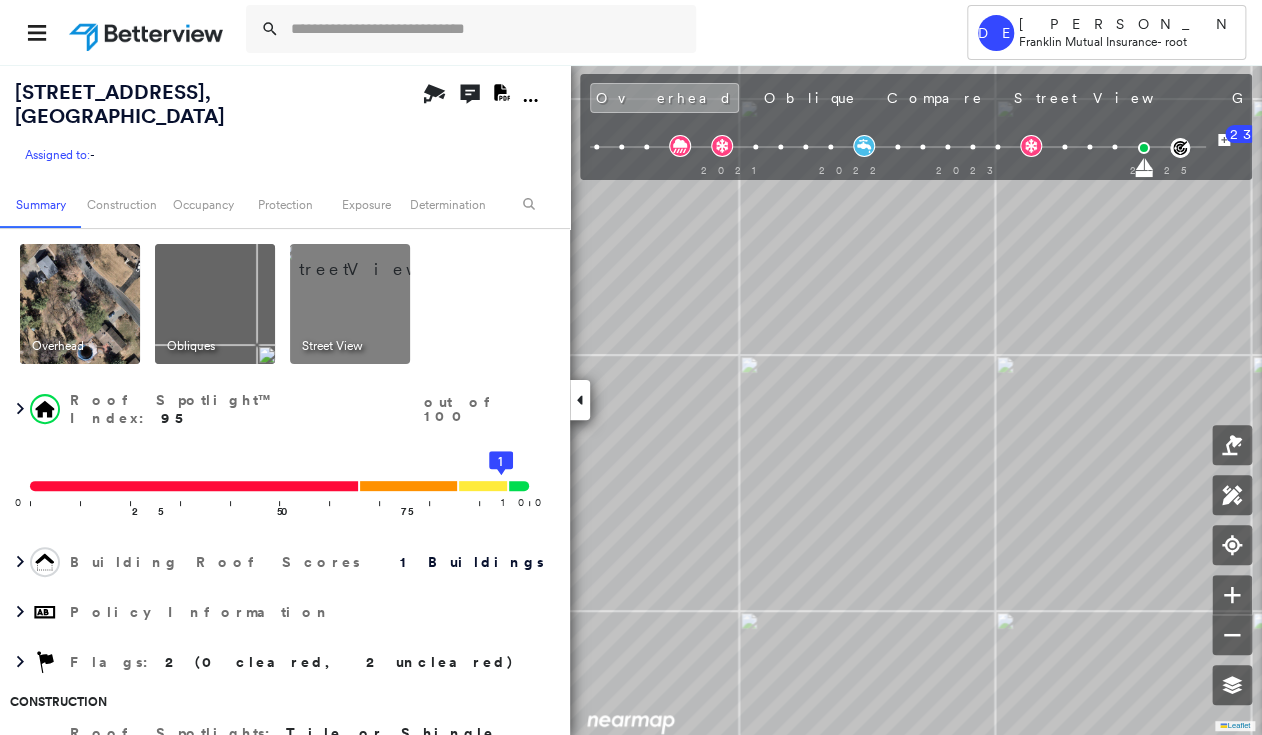 click 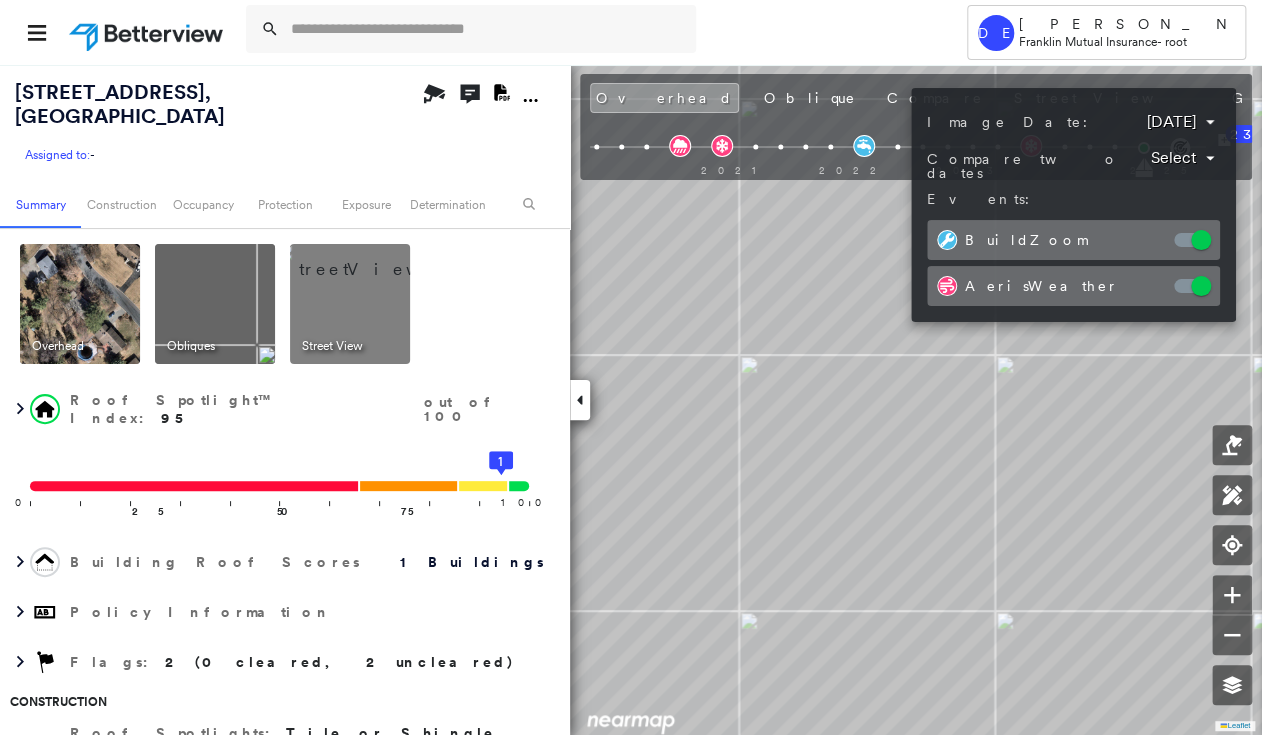 click on "**********" at bounding box center (1073, 205) 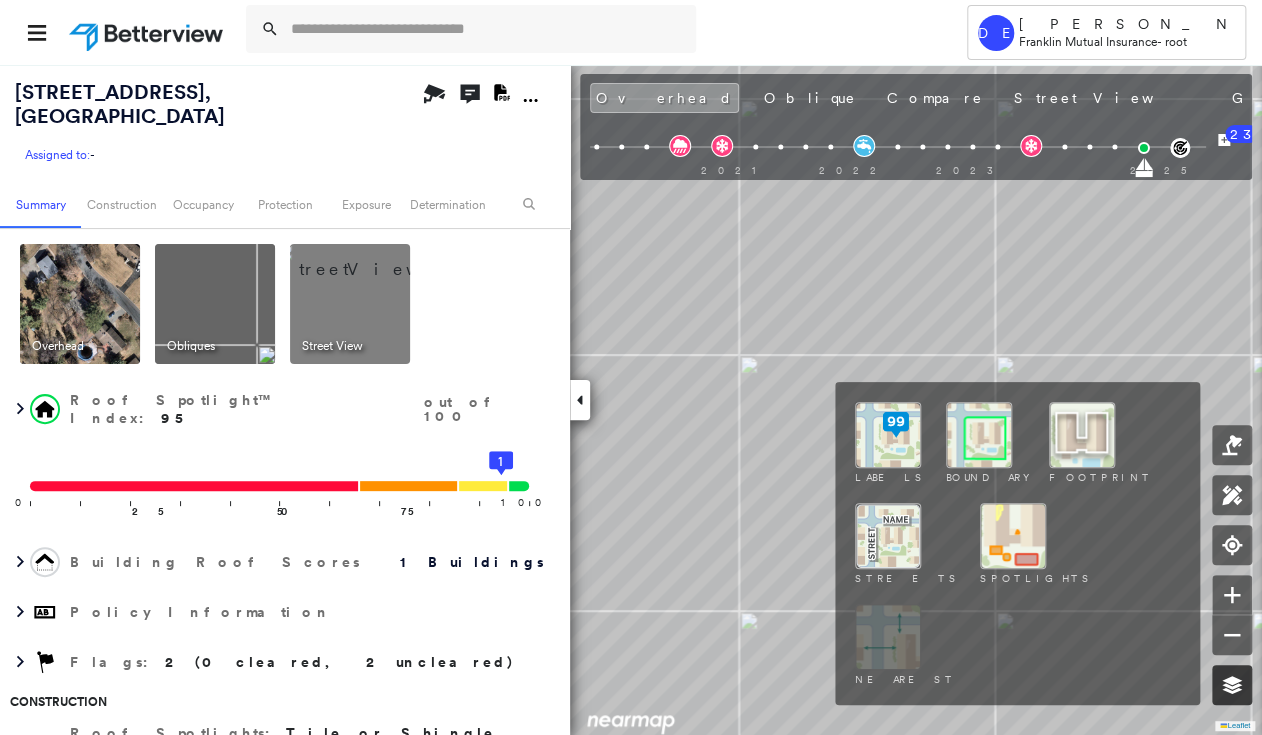 click 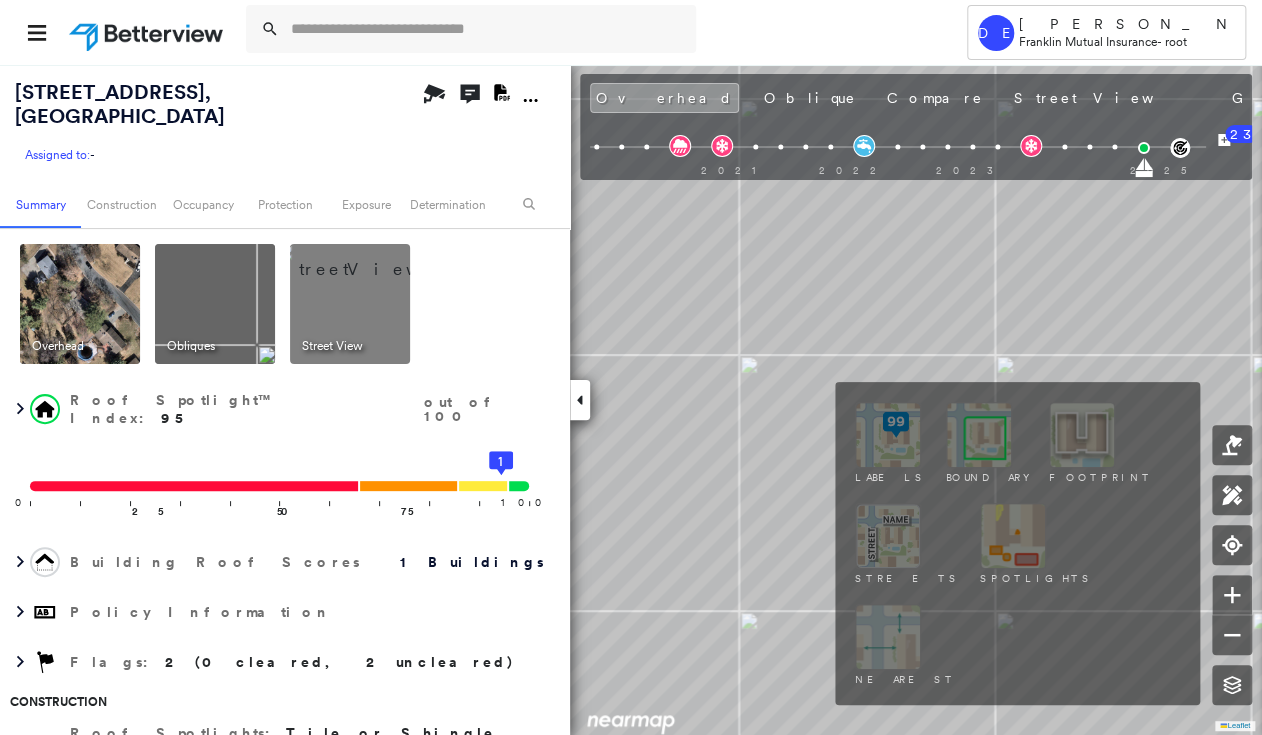 click at bounding box center (979, 435) 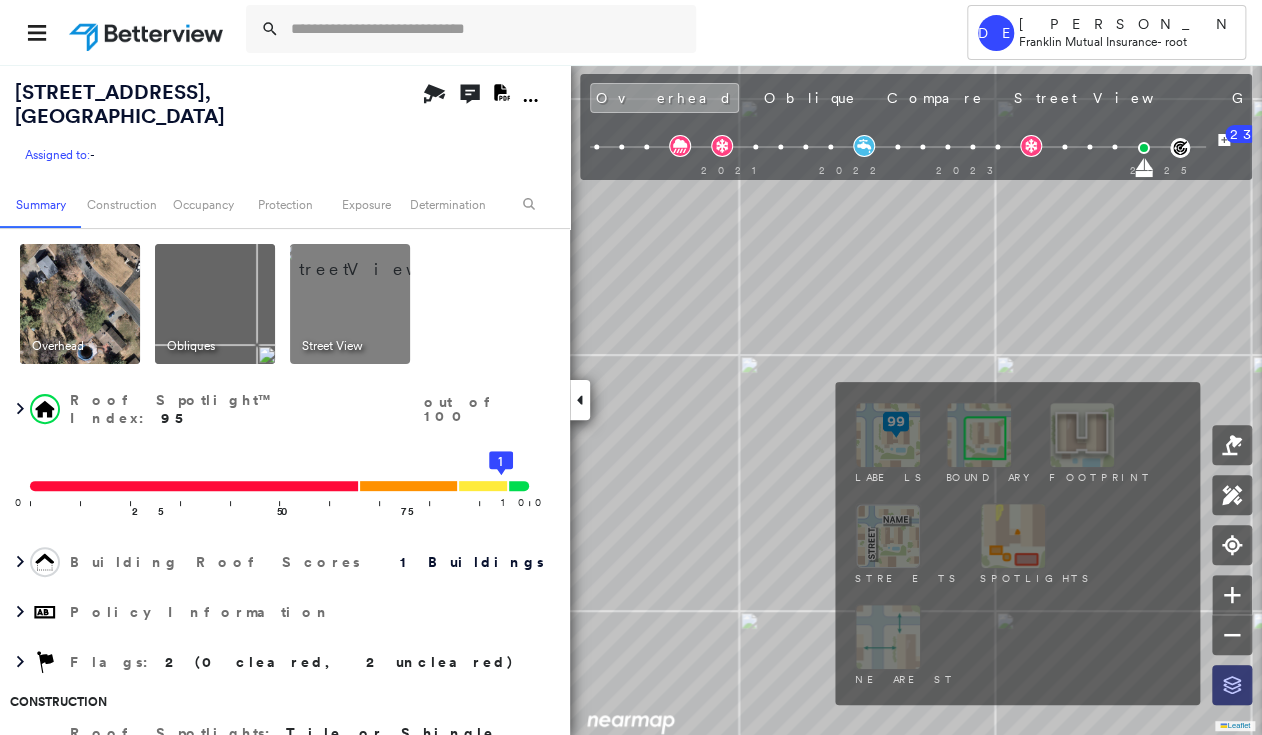 click 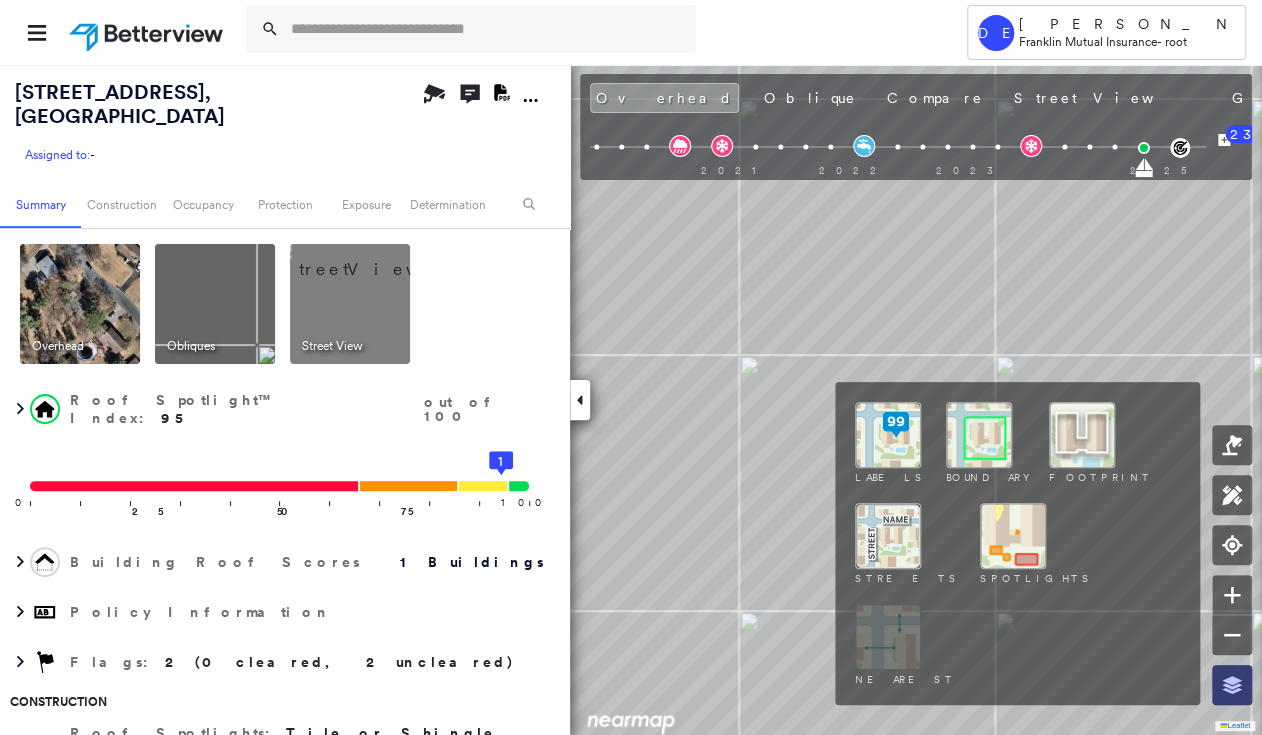 click at bounding box center (1232, 685) 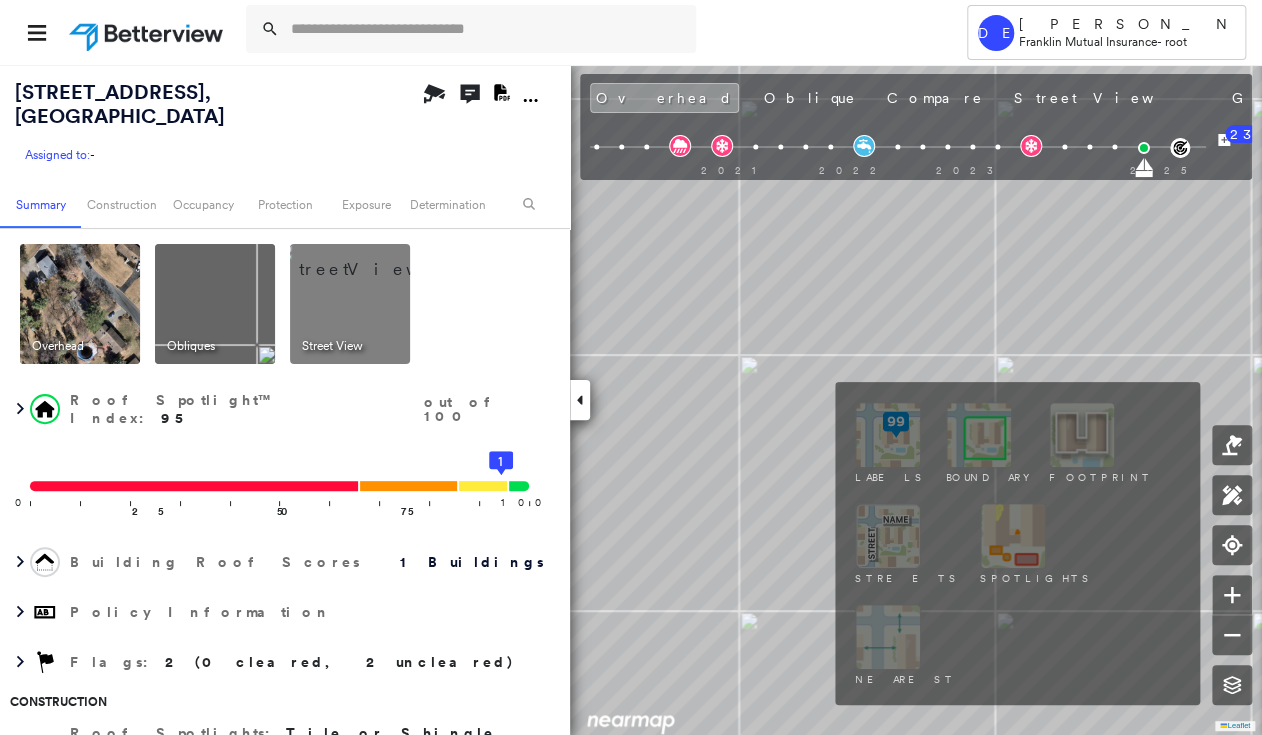 click on "Labels Boundary Footprint Streets Spotlights Nearest" at bounding box center [1017, 543] 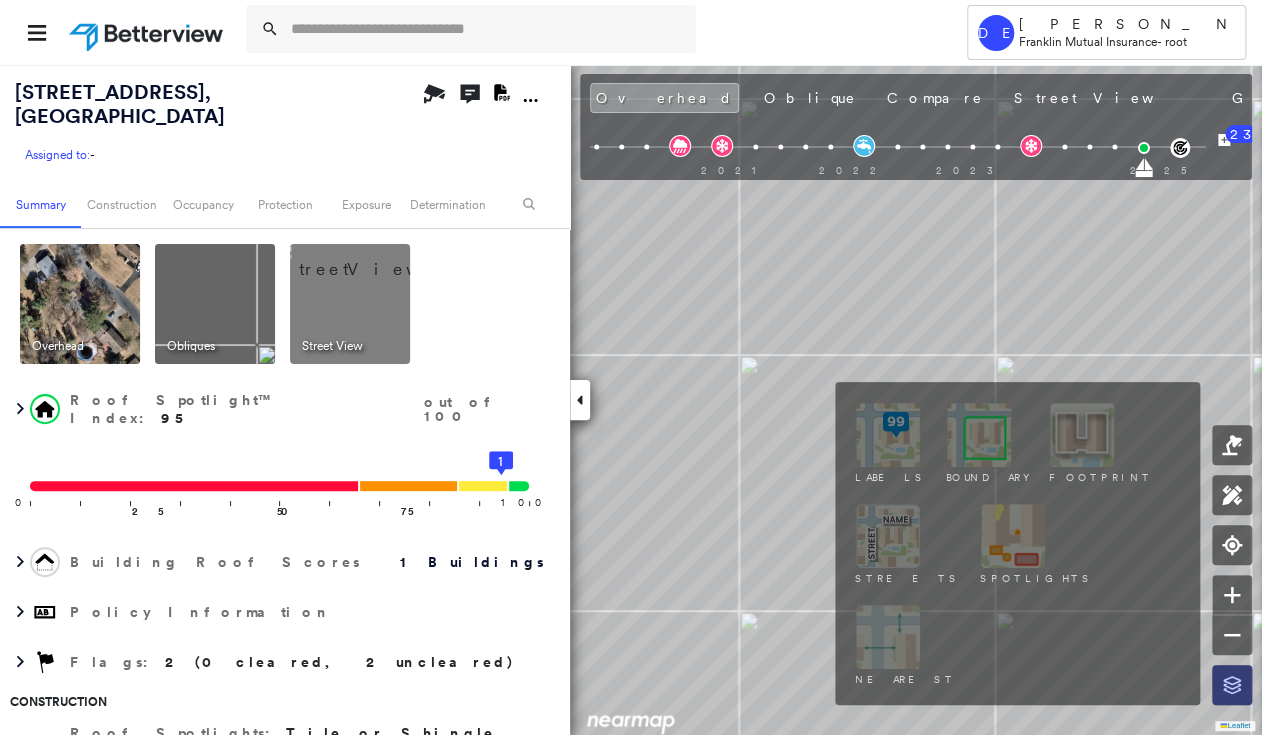 click 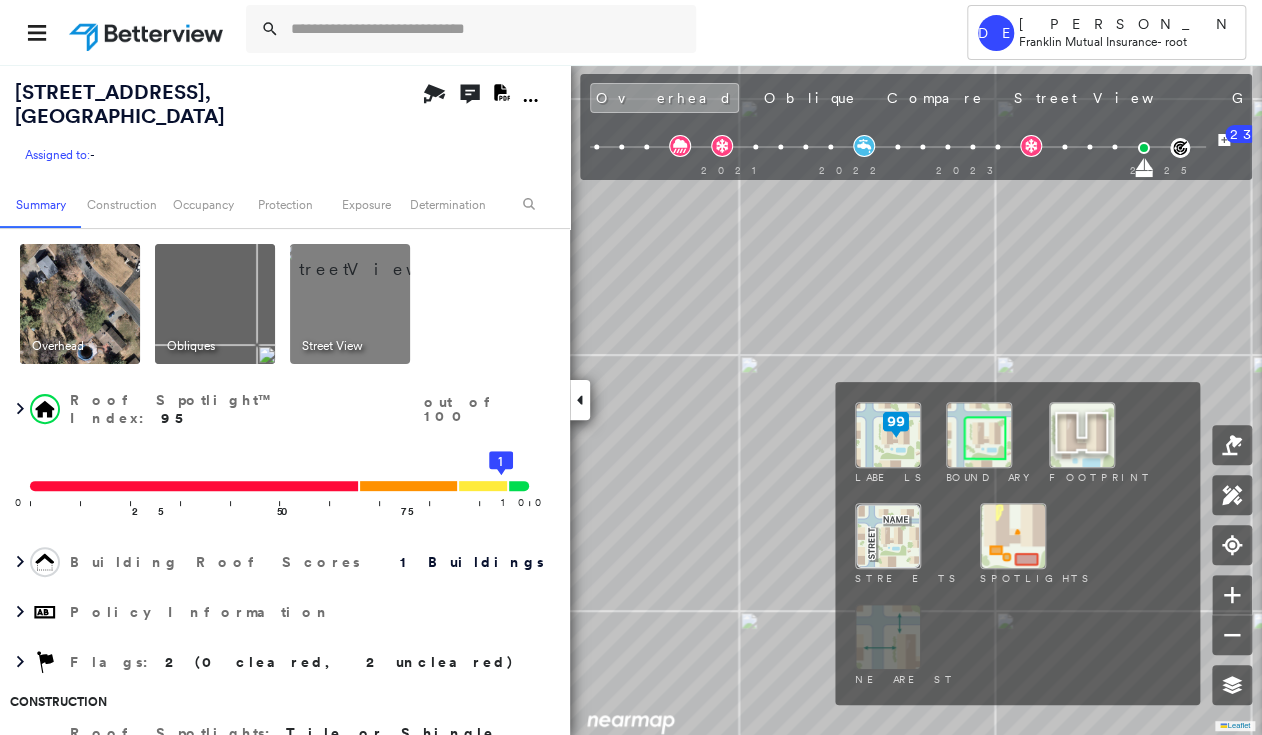 click at bounding box center [888, 435] 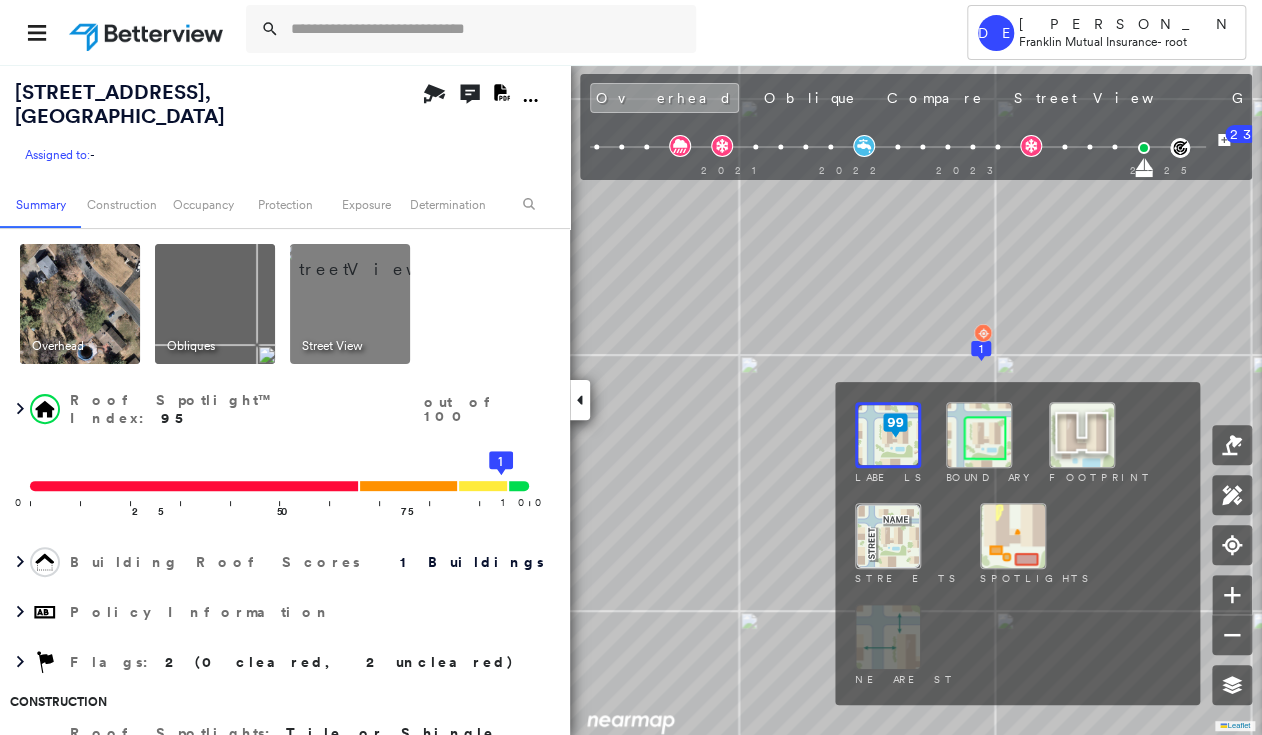 click at bounding box center [1013, 536] 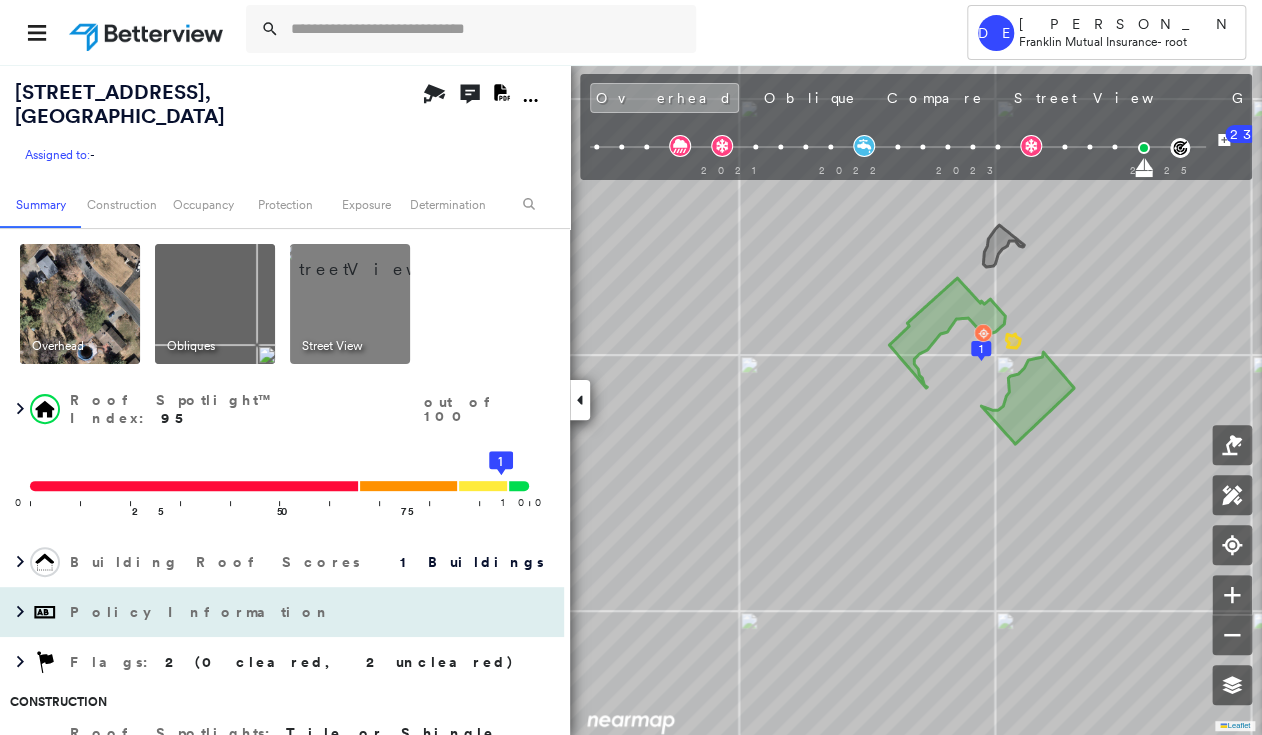 scroll, scrollTop: 80, scrollLeft: 0, axis: vertical 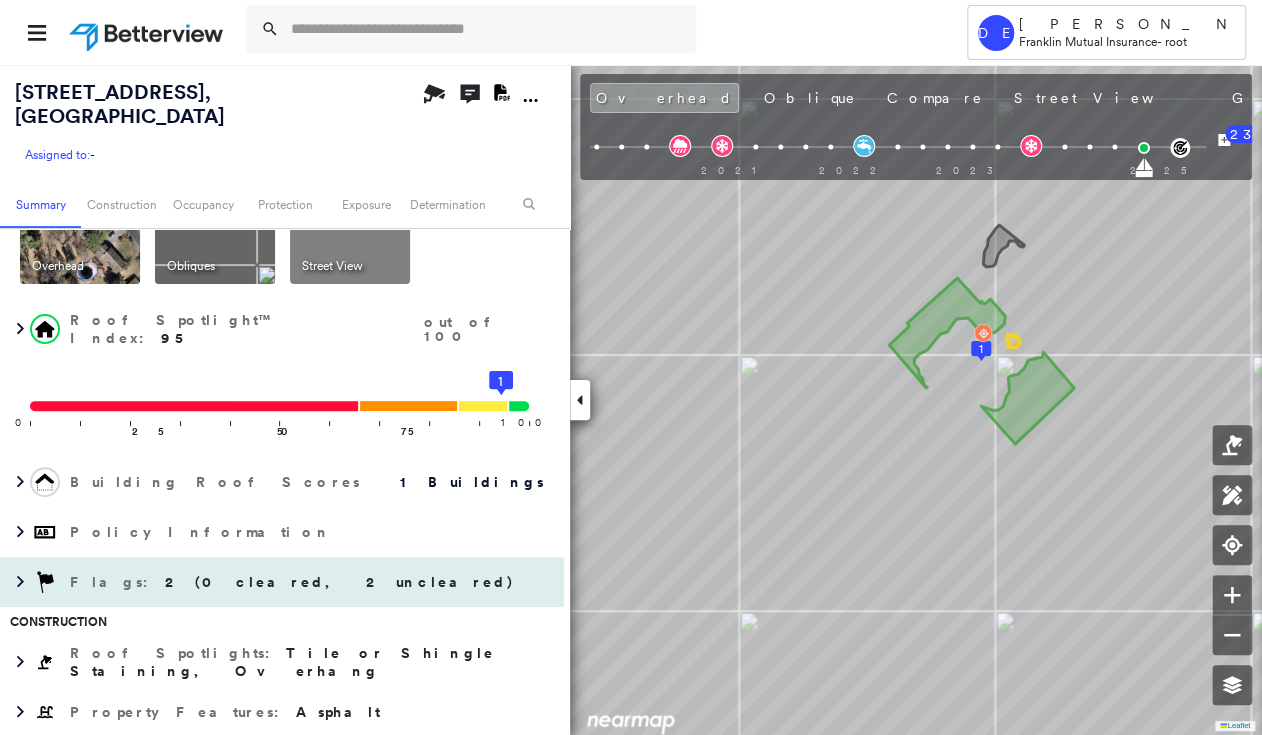 click on "Flags :  2 (0 cleared, 2 uncleared)" at bounding box center [282, 582] 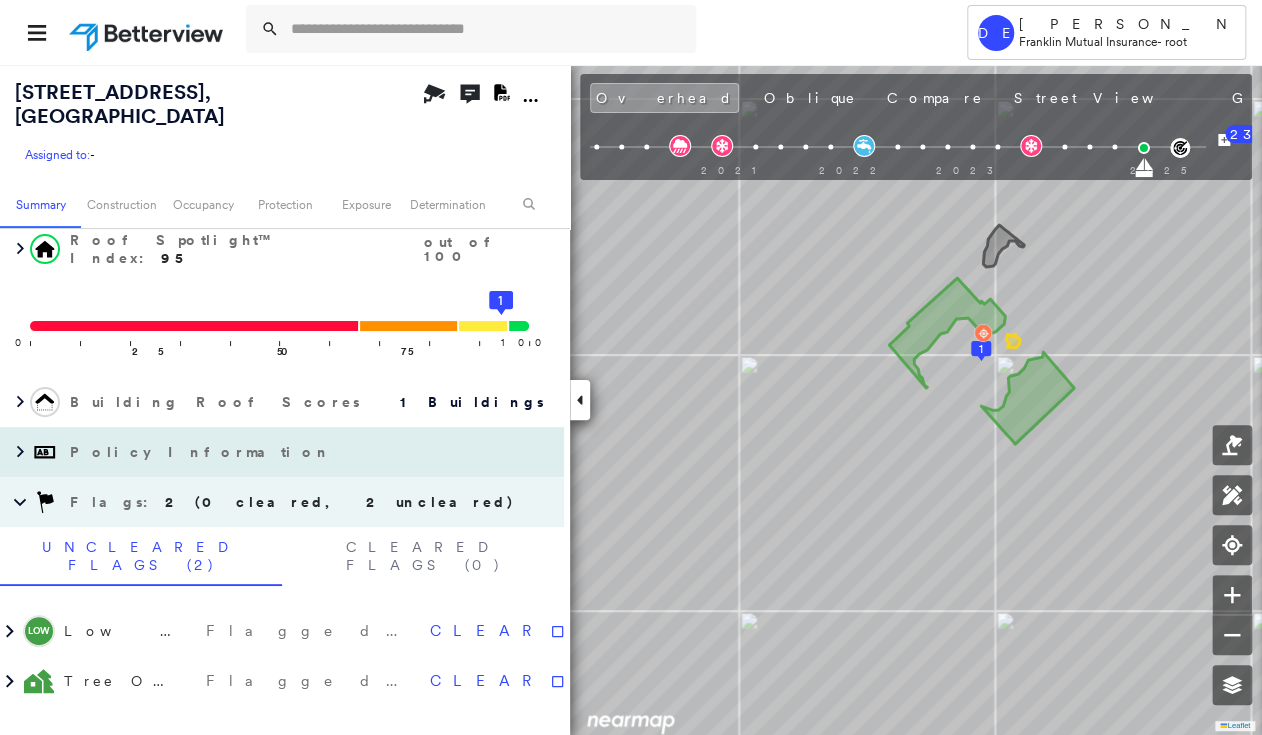 scroll, scrollTop: 240, scrollLeft: 0, axis: vertical 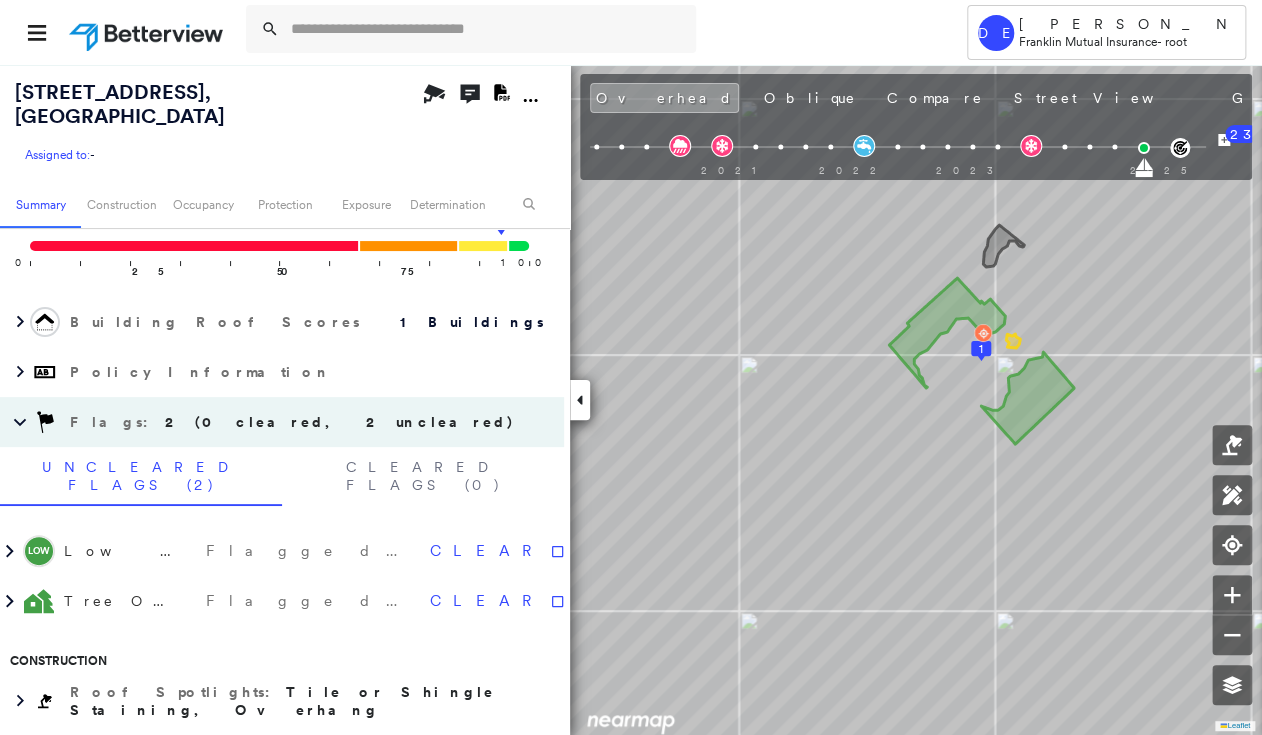 click 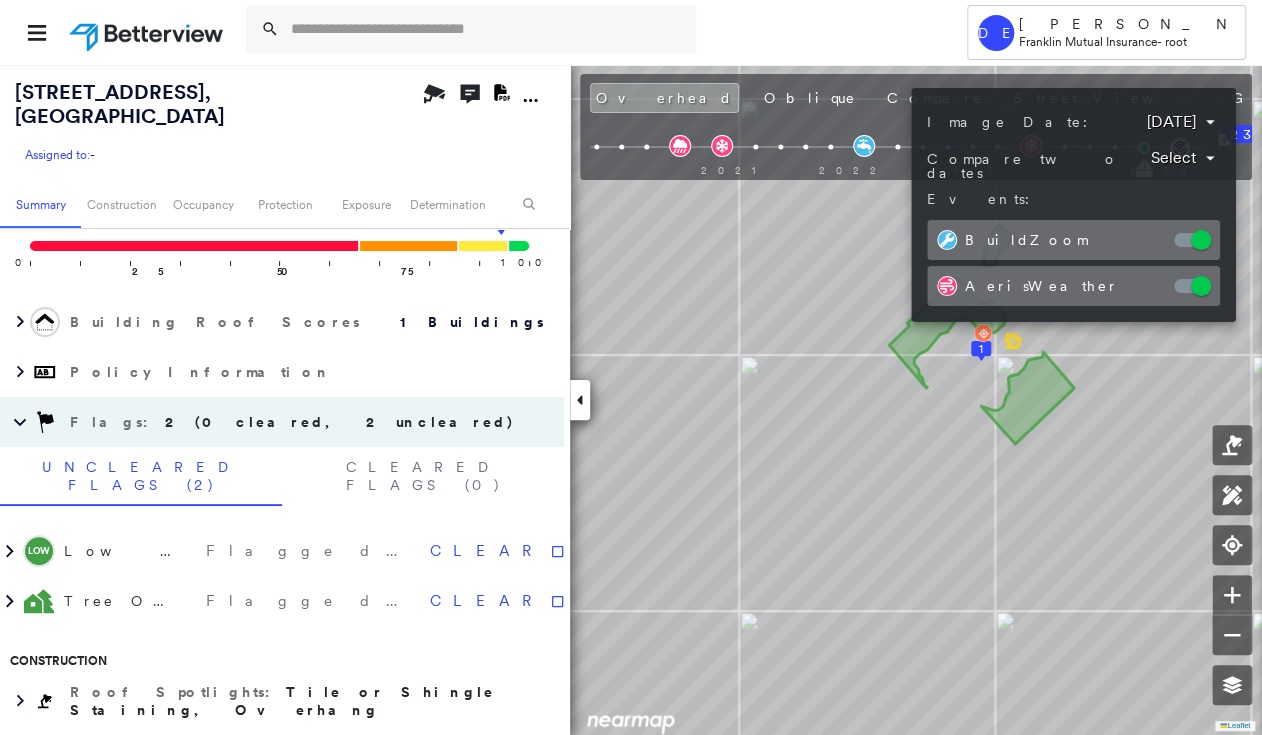 click on "Tower DE [PERSON_NAME] [PERSON_NAME] Mutual Insurance  -   root [STREET_ADDRESS] Assigned to:  - Assigned to:  - Assigned to:  - Open Comments Download PDF Report Summary Construction Occupancy Protection Exposure Determination Overhead Obliques Street View Roof Spotlight™ Index :  95 out of 100 0 100 25 50 75 1 Building Roof Scores 1 Buildings Policy Information Flags :  2 (0 cleared, 2 uncleared) Uncleared Flags (2) Cleared Flags  (0) LOW Low Priority Flagged [DATE] Clear Tree Overhang Flagged [DATE] Clear Construction Roof Spotlights :  Tile or Shingle Staining, Overhang Property Features :  Asphalt Roof Size & Shape :  1 building  - [PERSON_NAME] | Asphalt Shingle BuildZoom - Building Permit Data and Analysis Occupancy Place Detail Protection Exposure FEMA Risk Index Wind Additional Perils Determination Flags :  2 (0 cleared, 2 uncleared) Uncleared Flags (2) Cleared Flags  (0) LOW Low Priority Flagged [DATE] Clear Tree Overhang Flagged [DATE] Clear Action Taken New Entry History General 23" at bounding box center [631, 367] 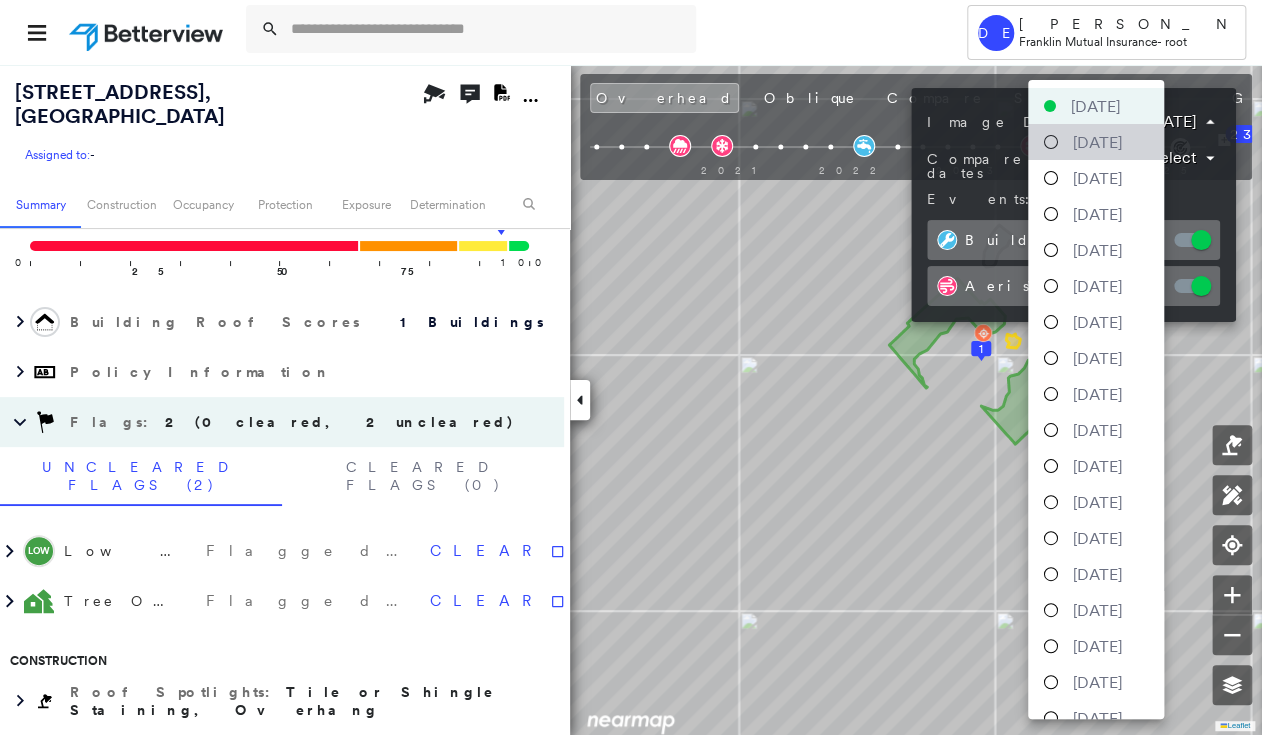 click at bounding box center [1051, 142] 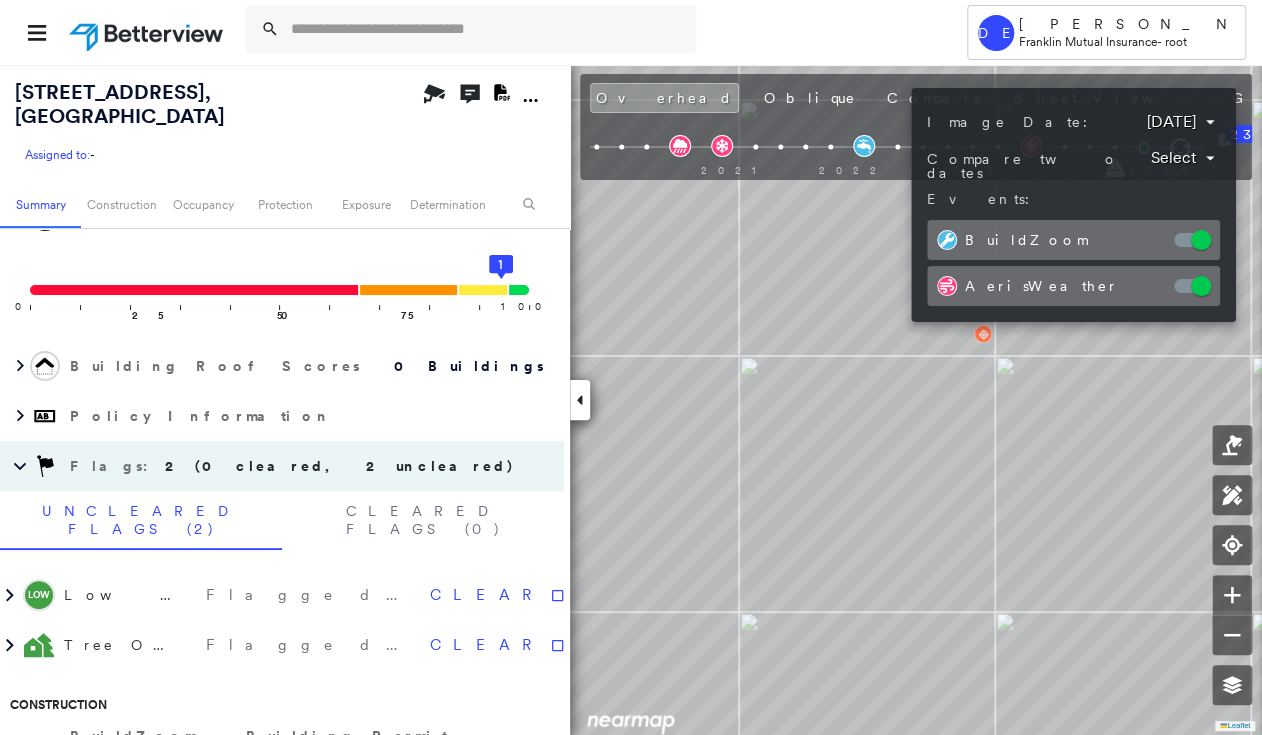 click at bounding box center (631, 367) 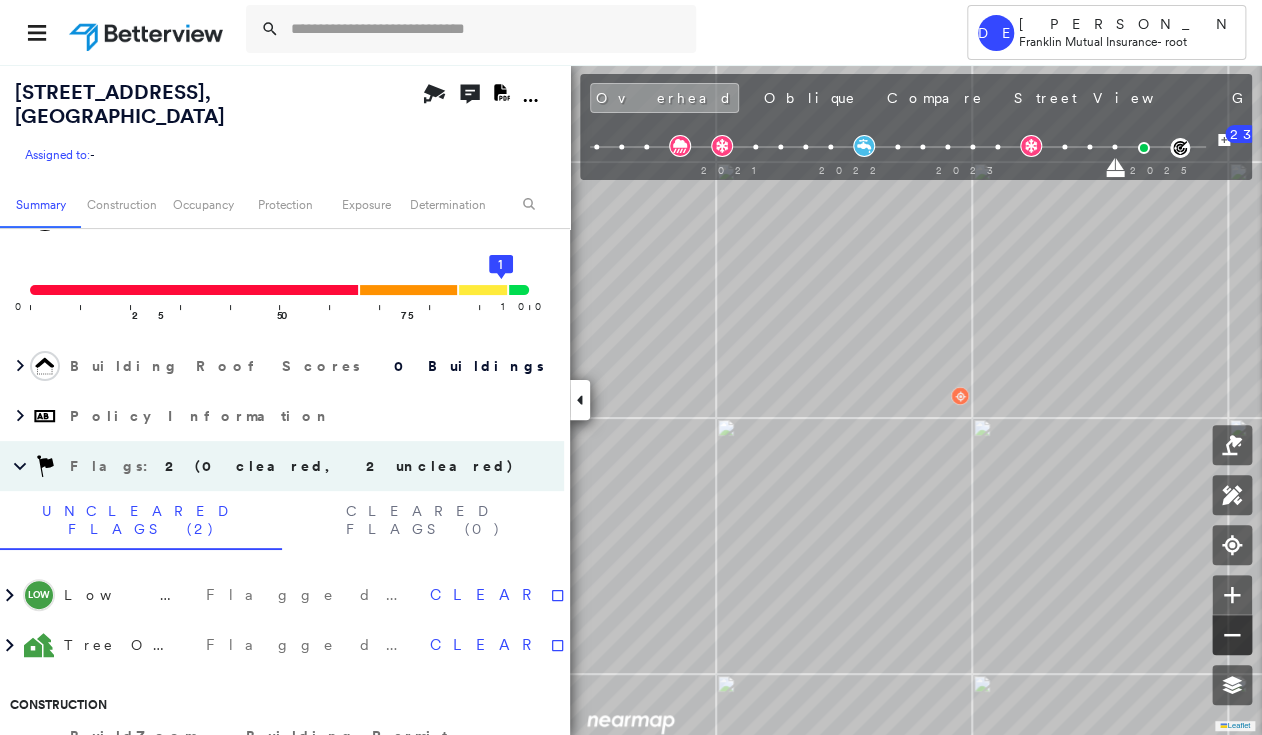 click 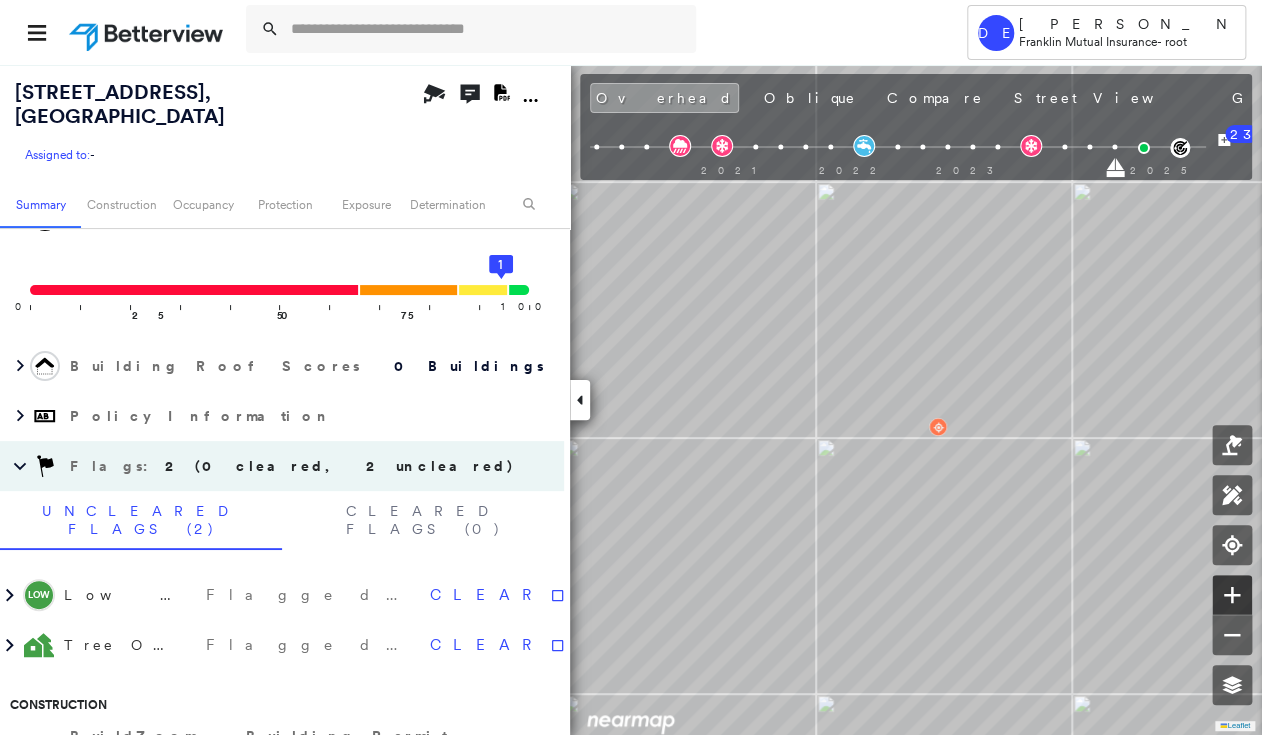 click 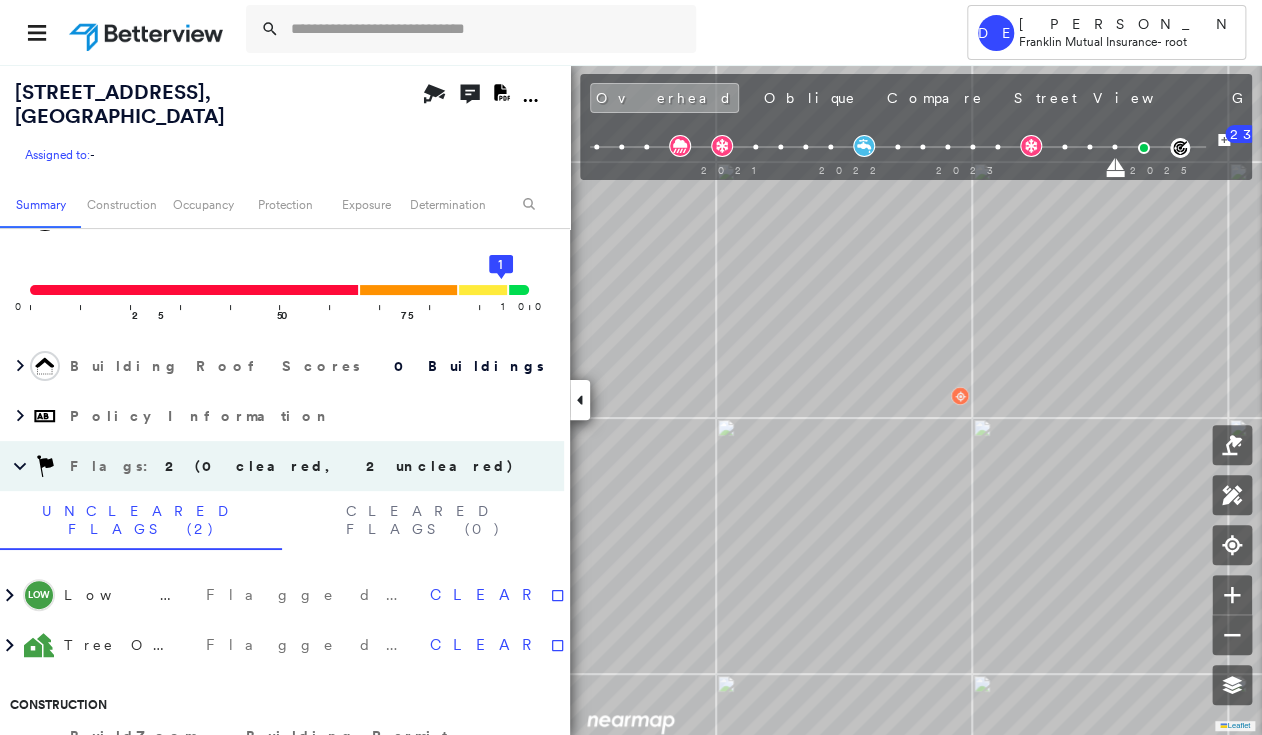 click 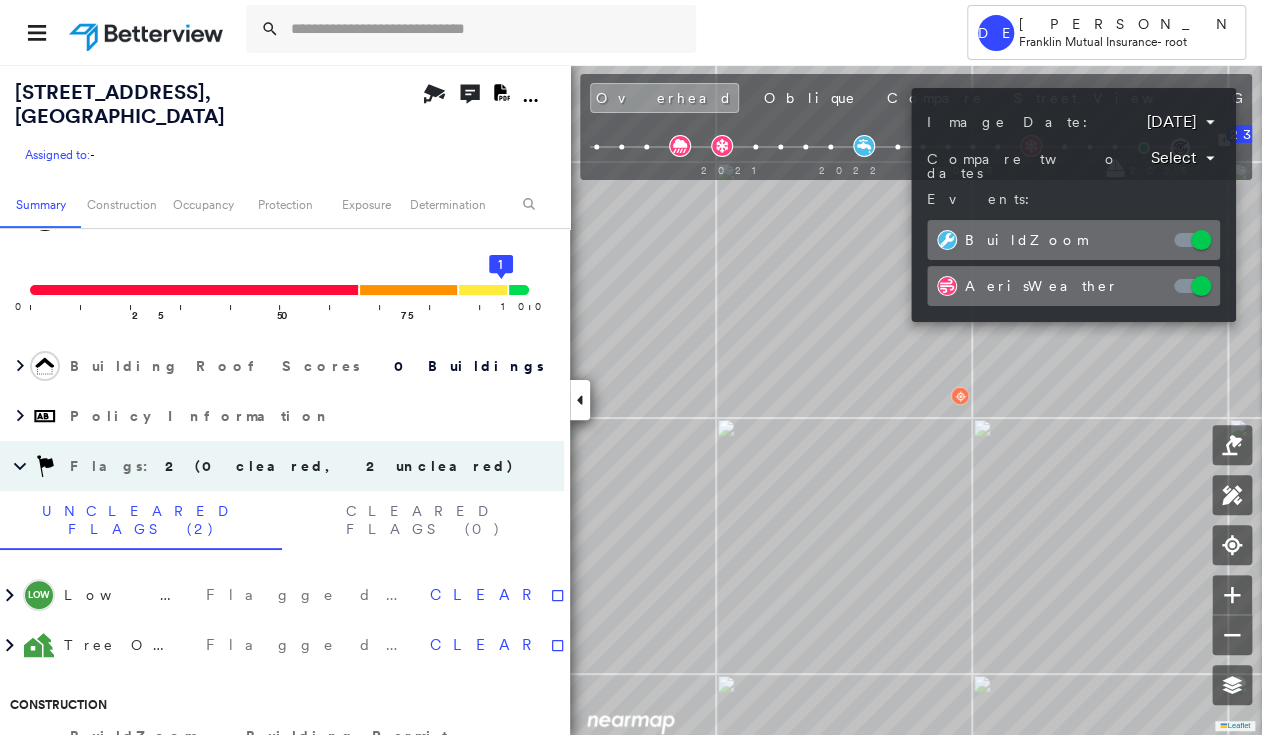 click on "Tower DE [PERSON_NAME] [PERSON_NAME] Mutual Insurance  -   root [STREET_ADDRESS] Assigned to:  - Assigned to:  - Assigned to:  - Open Comments Download PDF Report Summary Construction Occupancy Protection Exposure Determination Looking for roof spotlights? Analyze this date Overhead Obliques Street View Roof Spotlight™ Index 0 100 25 50 75 1 Building Roof Scores 0 Buildings Policy Information Flags :  2 (0 cleared, 2 uncleared) Uncleared Flags (2) Cleared Flags  (0) LOW Low Priority Flagged [DATE] Clear Tree Overhang Flagged [DATE] Clear Construction BuildZoom - Building Permit Data and Analysis Occupancy Place Detail Protection Exposure FEMA Risk Index Additional Perils Determination Flags :  2 (0 cleared, 2 uncleared) Uncleared Flags (2) Cleared Flags  (0) LOW Low Priority Flagged [DATE] Clear Tree Overhang Flagged [DATE] Clear Action Taken New Entry History Quote/New Business Terms & Conditions Added ACV Endorsement Added Cosmetic Endorsement Inspection/Loss Control General Save Save" at bounding box center [631, 367] 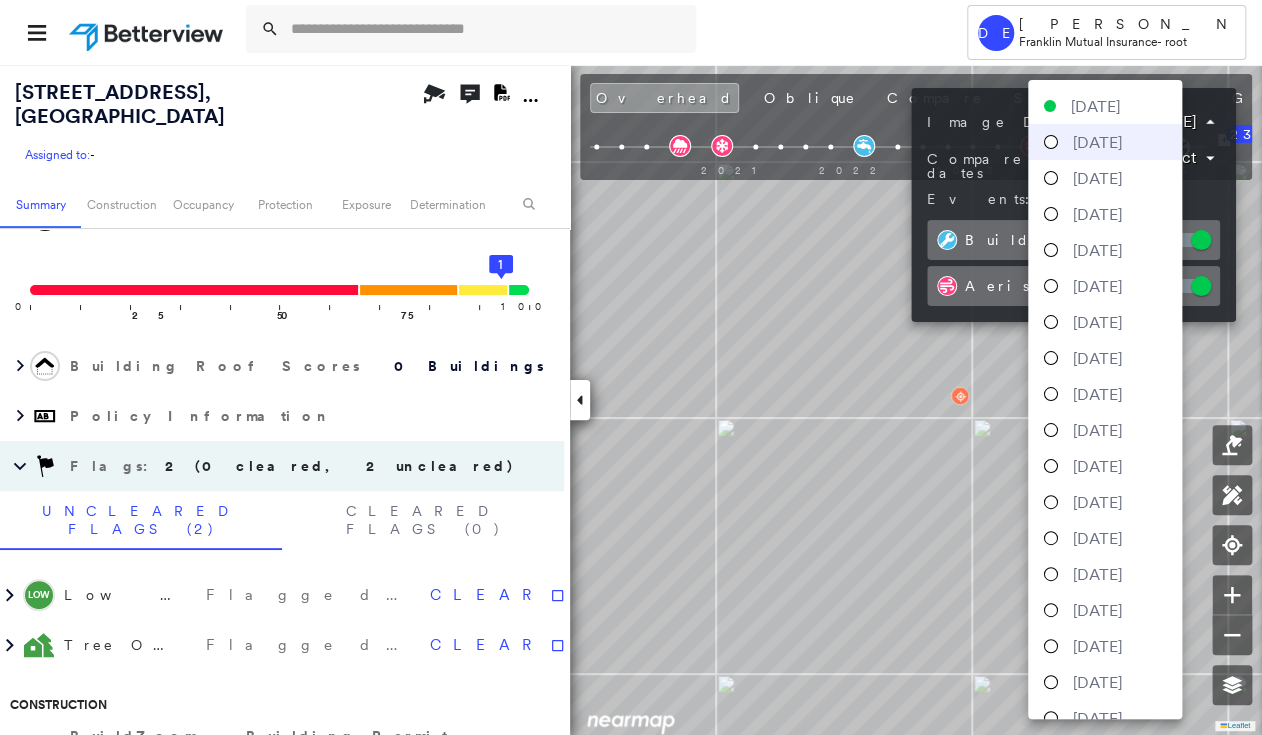 click at bounding box center (1051, 142) 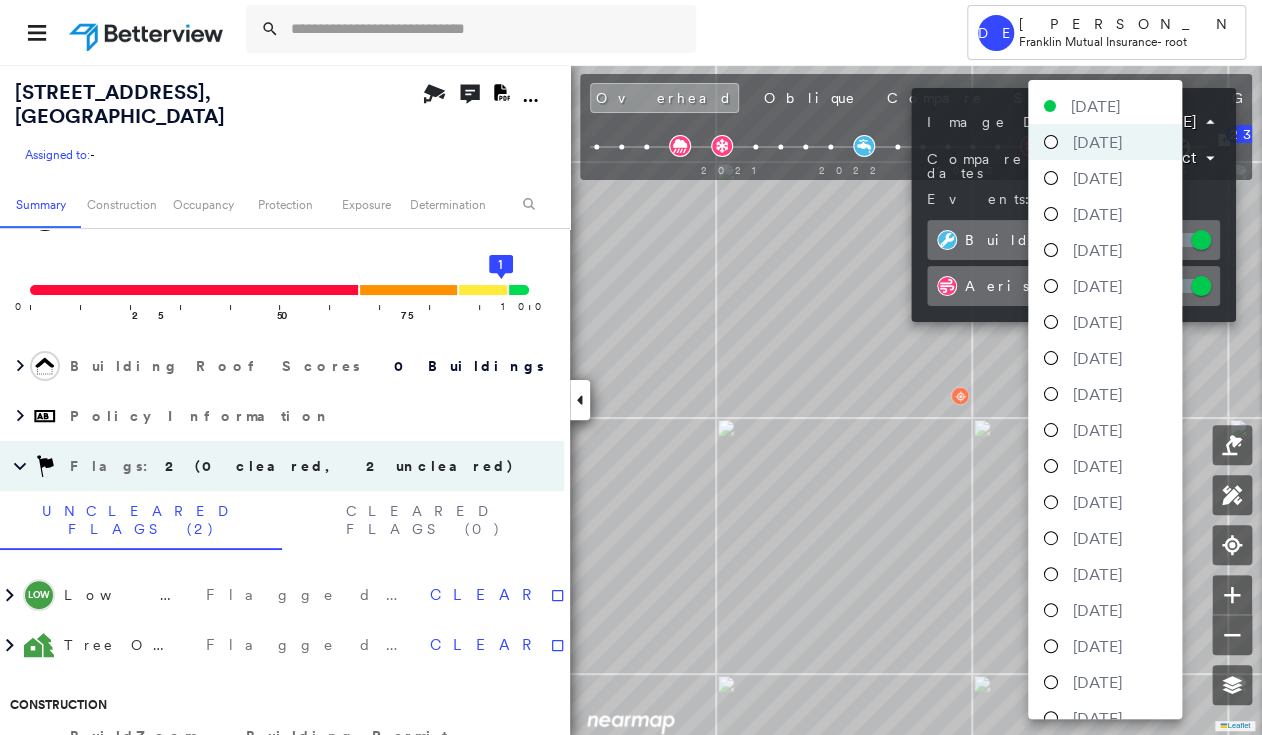 click on "Tower DE [PERSON_NAME] [PERSON_NAME] Mutual Insurance  -   root [STREET_ADDRESS] Assigned to:  - Assigned to:  - Assigned to:  - Open Comments Download PDF Report Summary Construction Occupancy Protection Exposure Determination Looking for roof spotlights? Analyze this date Overhead Obliques Street View Roof Spotlight™ Index 0 100 25 50 75 1 Building Roof Scores 0 Buildings Policy Information Flags :  2 (0 cleared, 2 uncleared) Uncleared Flags (2) Cleared Flags  (0) LOW Low Priority Flagged [DATE] Clear Tree Overhang Flagged [DATE] Clear Construction BuildZoom - Building Permit Data and Analysis Occupancy Place Detail Protection Exposure FEMA Risk Index Additional Perils Determination Flags :  2 (0 cleared, 2 uncleared) Uncleared Flags (2) Cleared Flags  (0) LOW Low Priority Flagged [DATE] Clear Tree Overhang Flagged [DATE] Clear Action Taken New Entry History Quote/New Business Terms & Conditions Added ACV Endorsement Added Cosmetic Endorsement Inspection/Loss Control General Save Save" at bounding box center (631, 367) 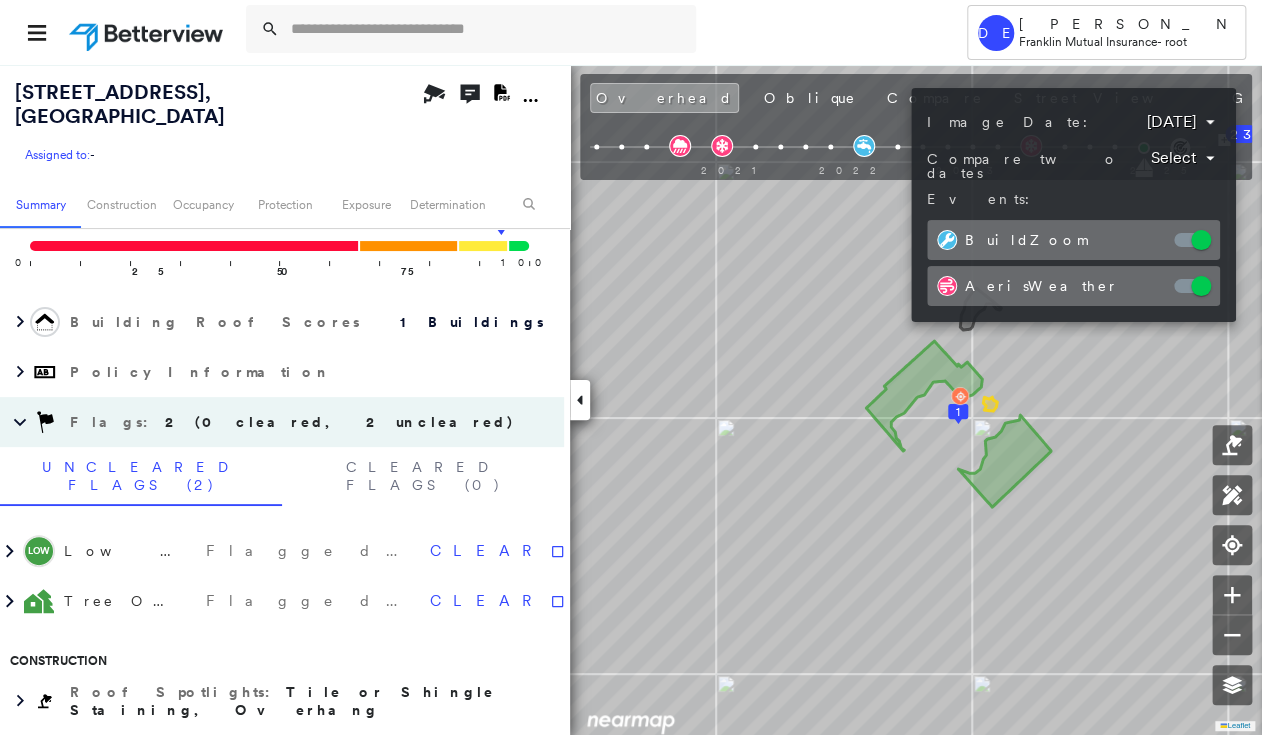 click at bounding box center (631, 367) 